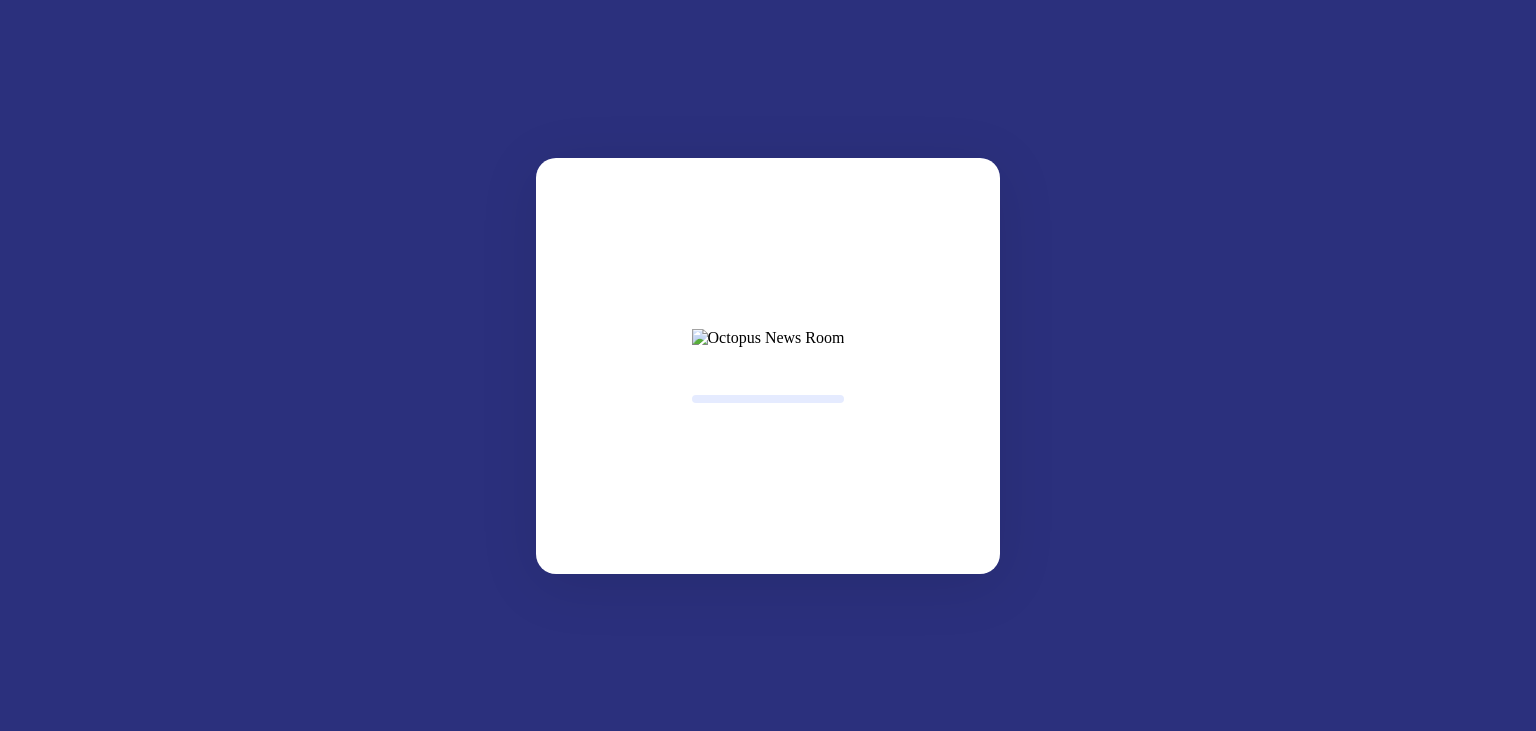 scroll, scrollTop: 0, scrollLeft: 0, axis: both 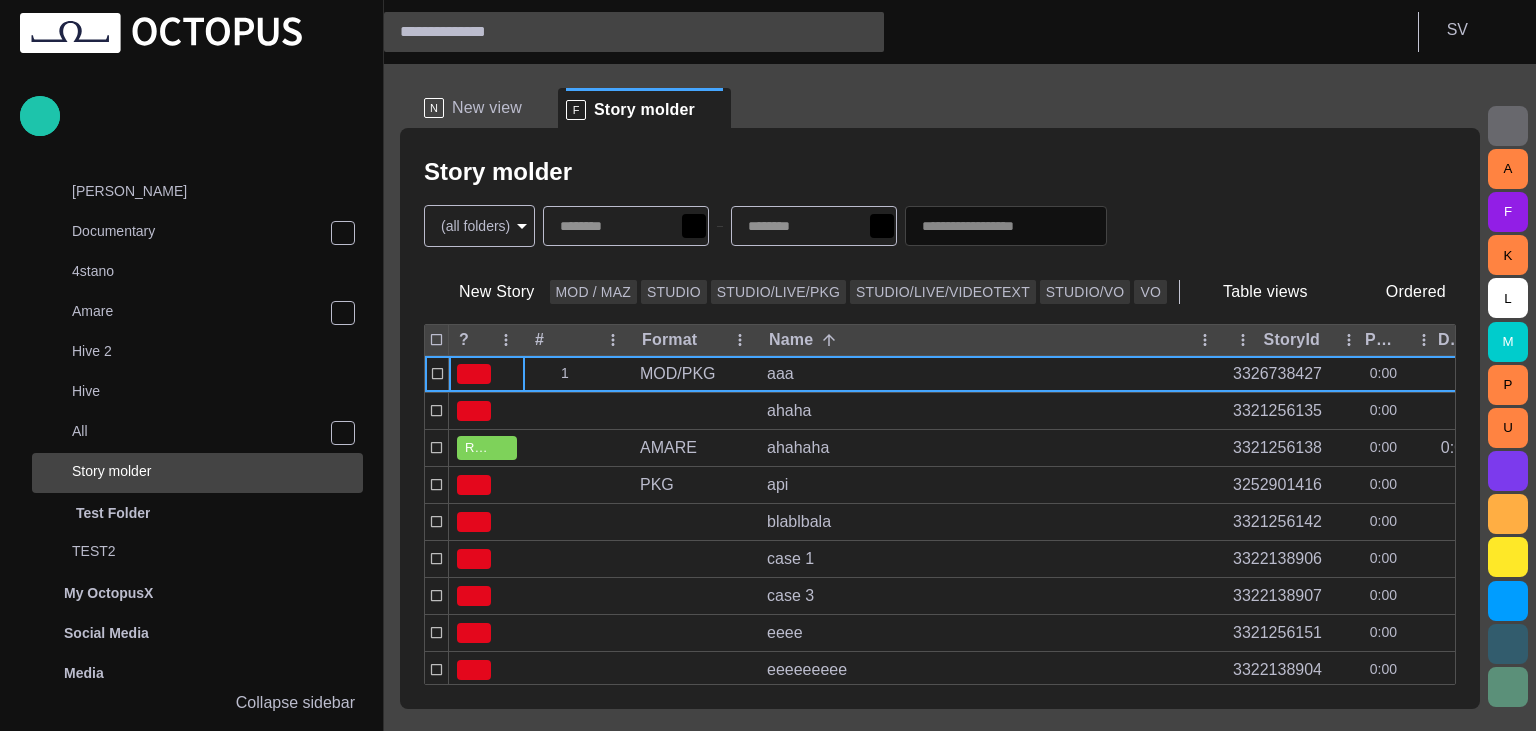 click at bounding box center [713, 110] 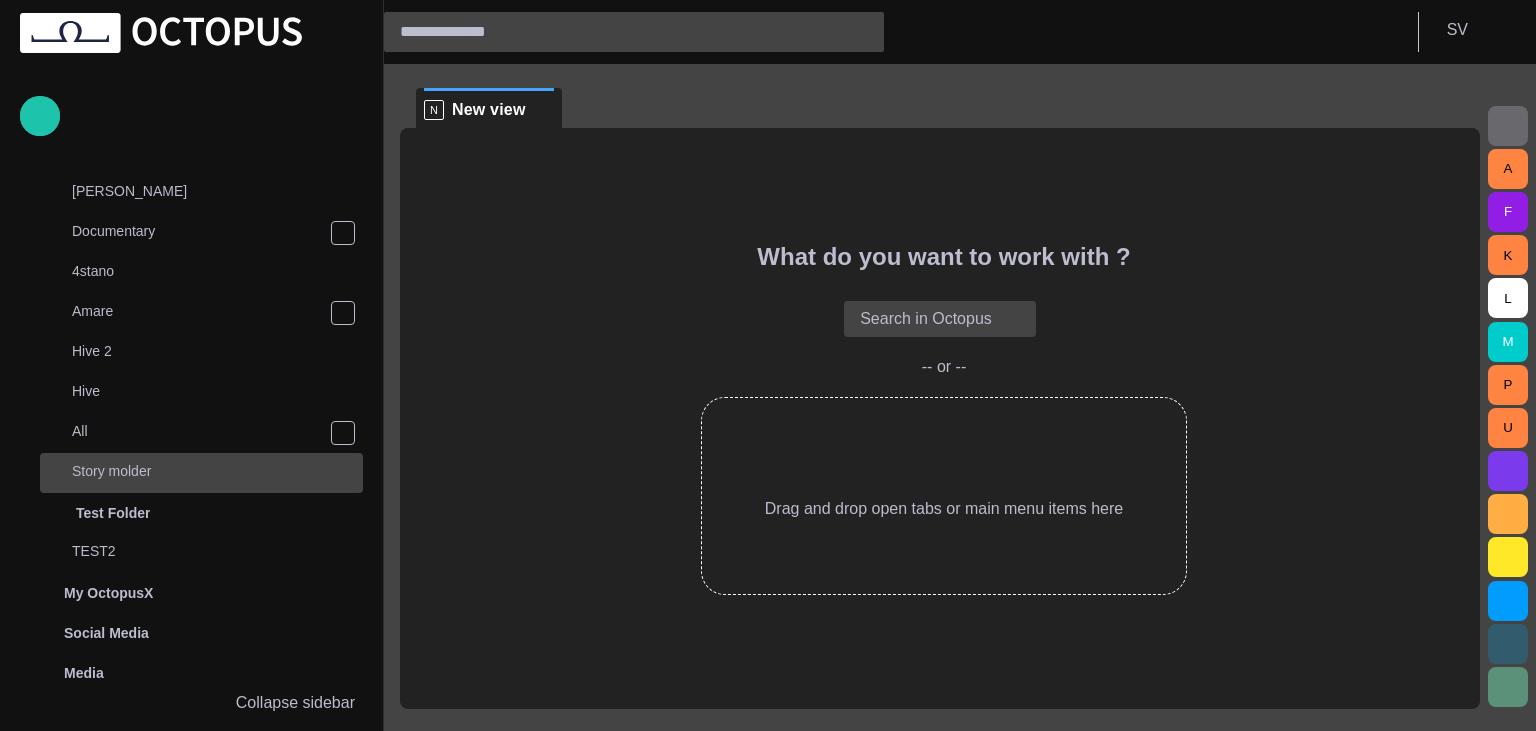 click on "Story molder" at bounding box center (217, 471) 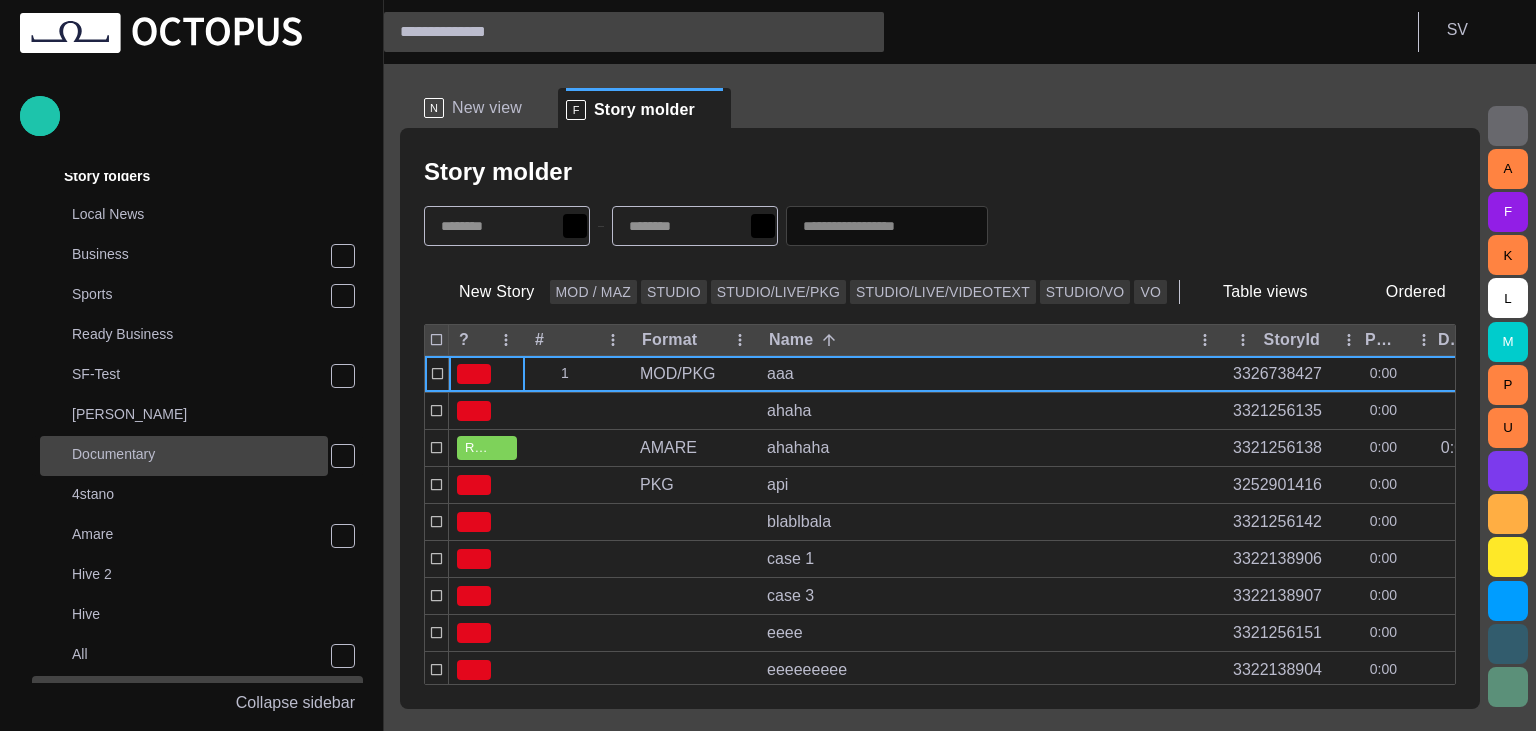 scroll, scrollTop: 80, scrollLeft: 0, axis: vertical 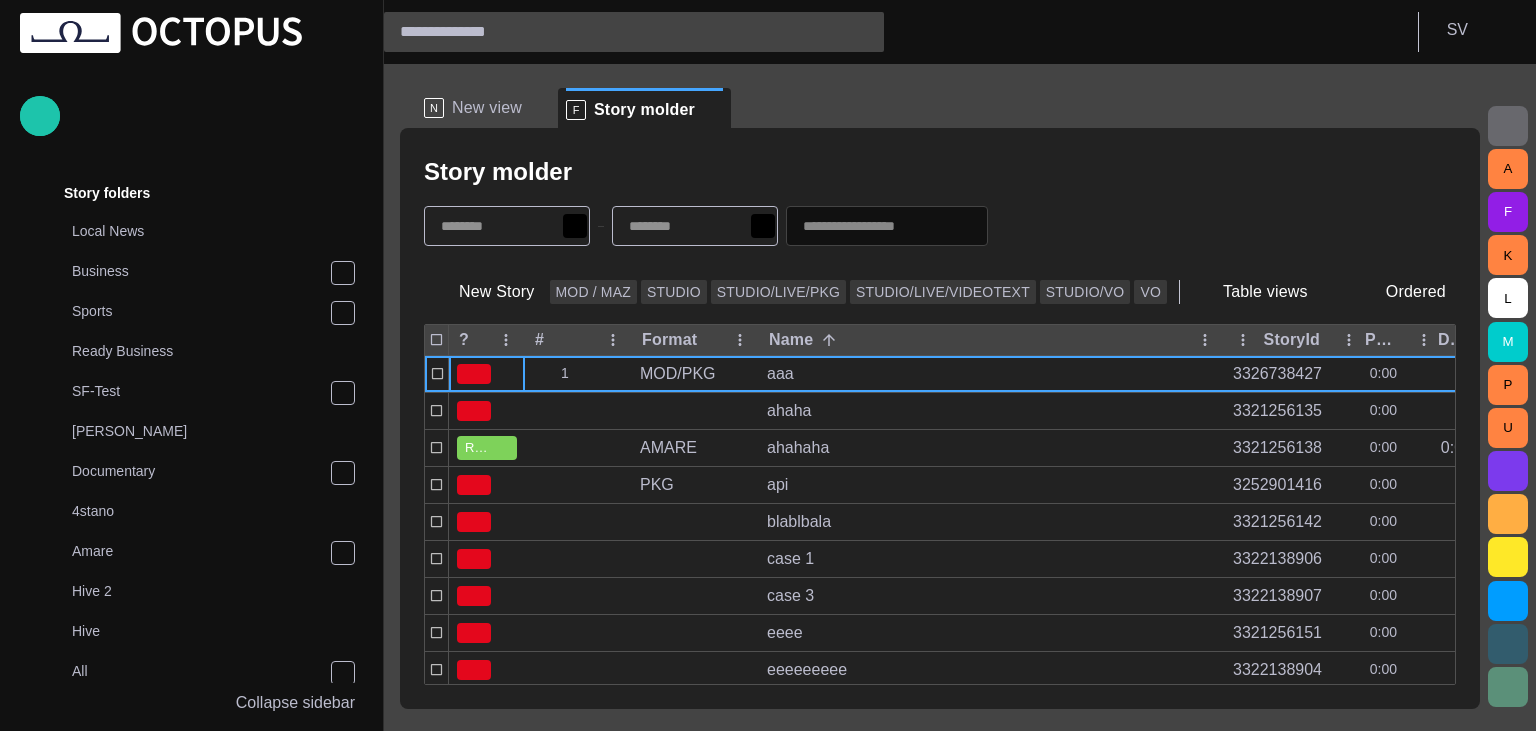 type 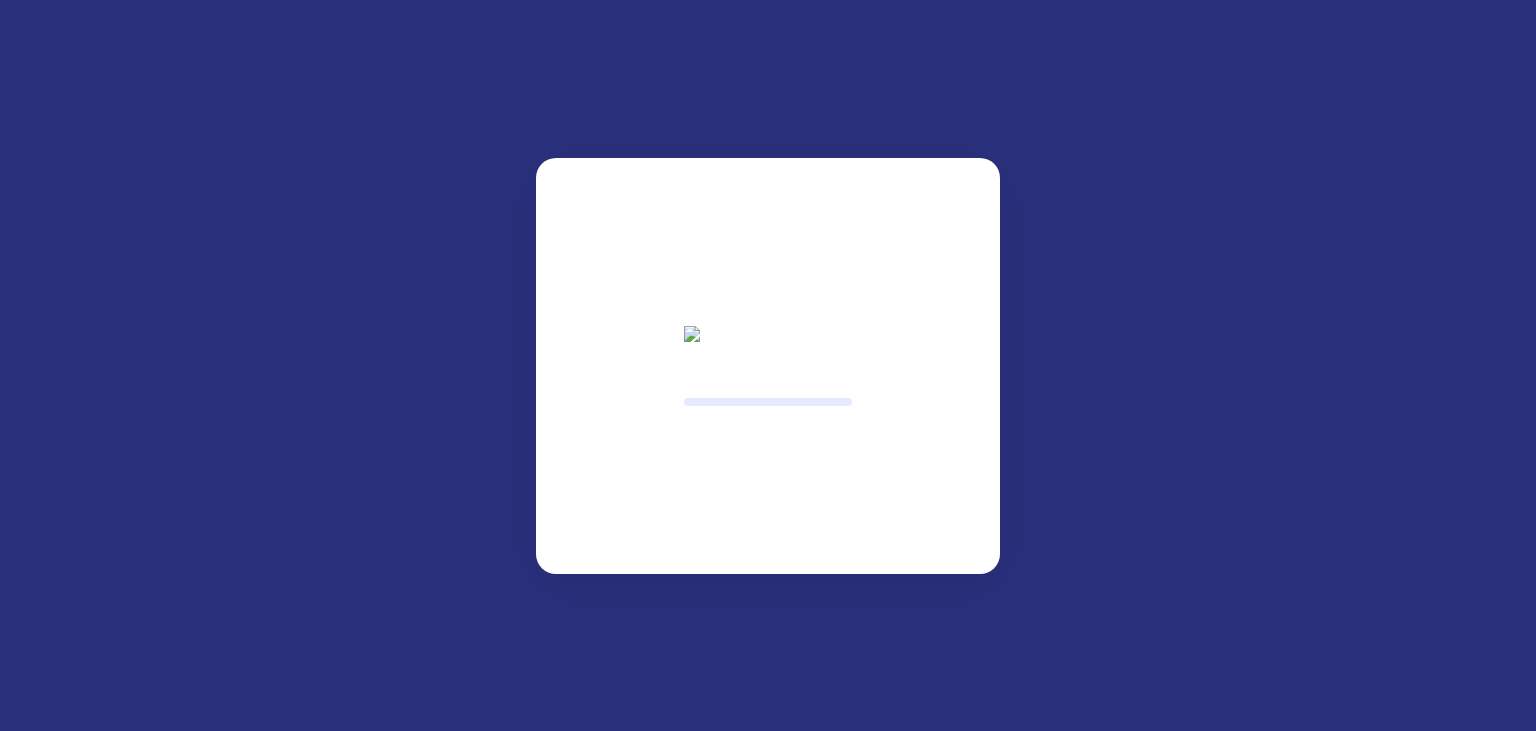scroll, scrollTop: 0, scrollLeft: 0, axis: both 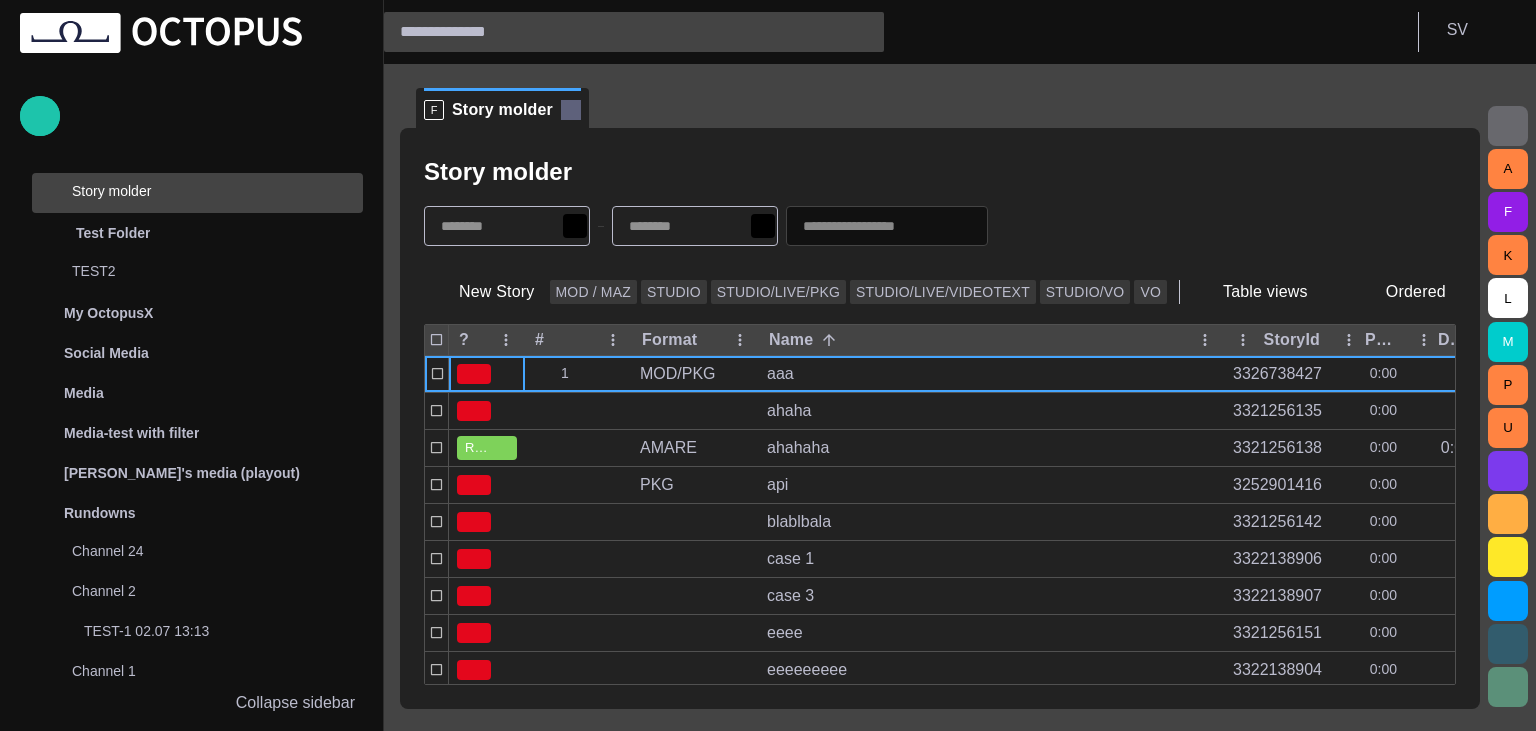 click at bounding box center (571, 110) 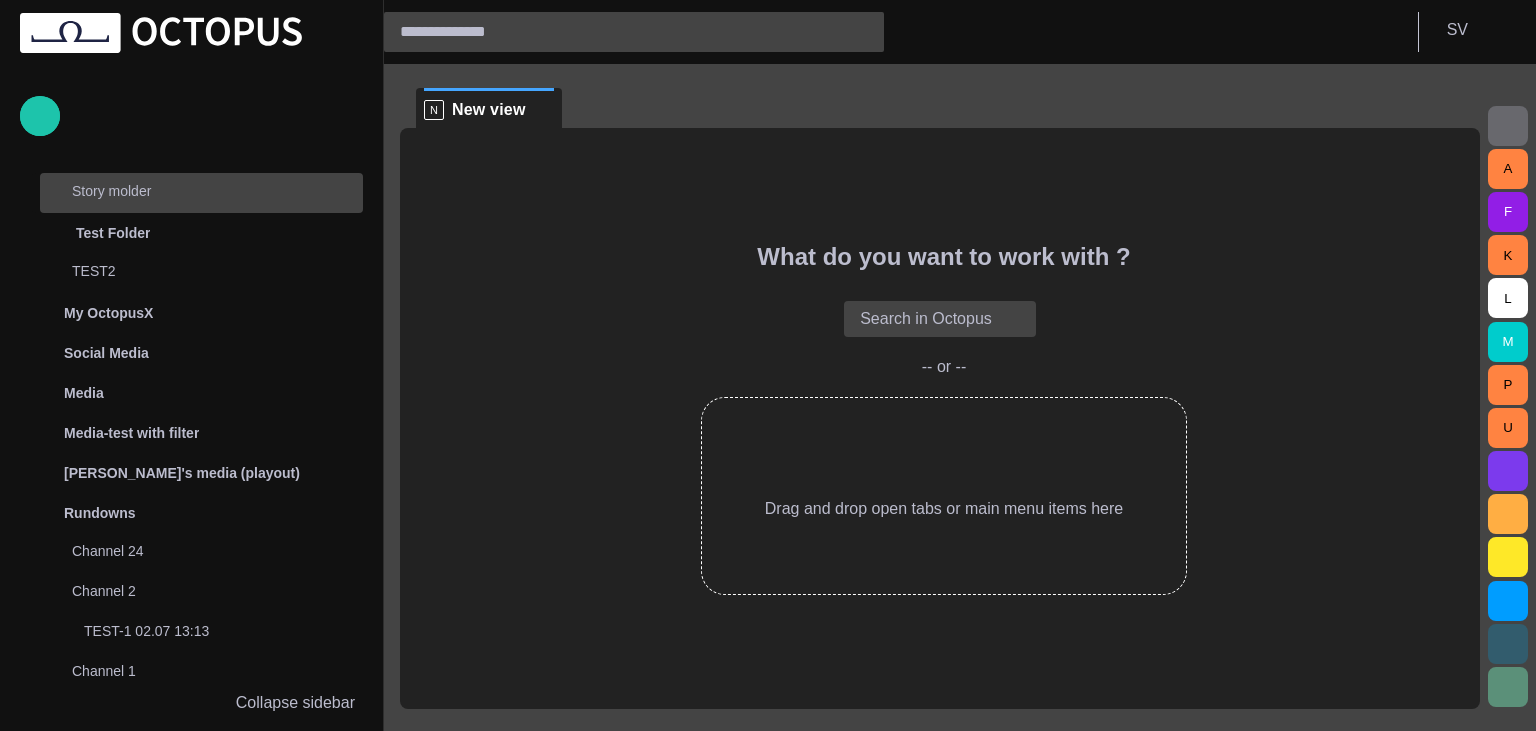 click on "Story molder" at bounding box center (217, 191) 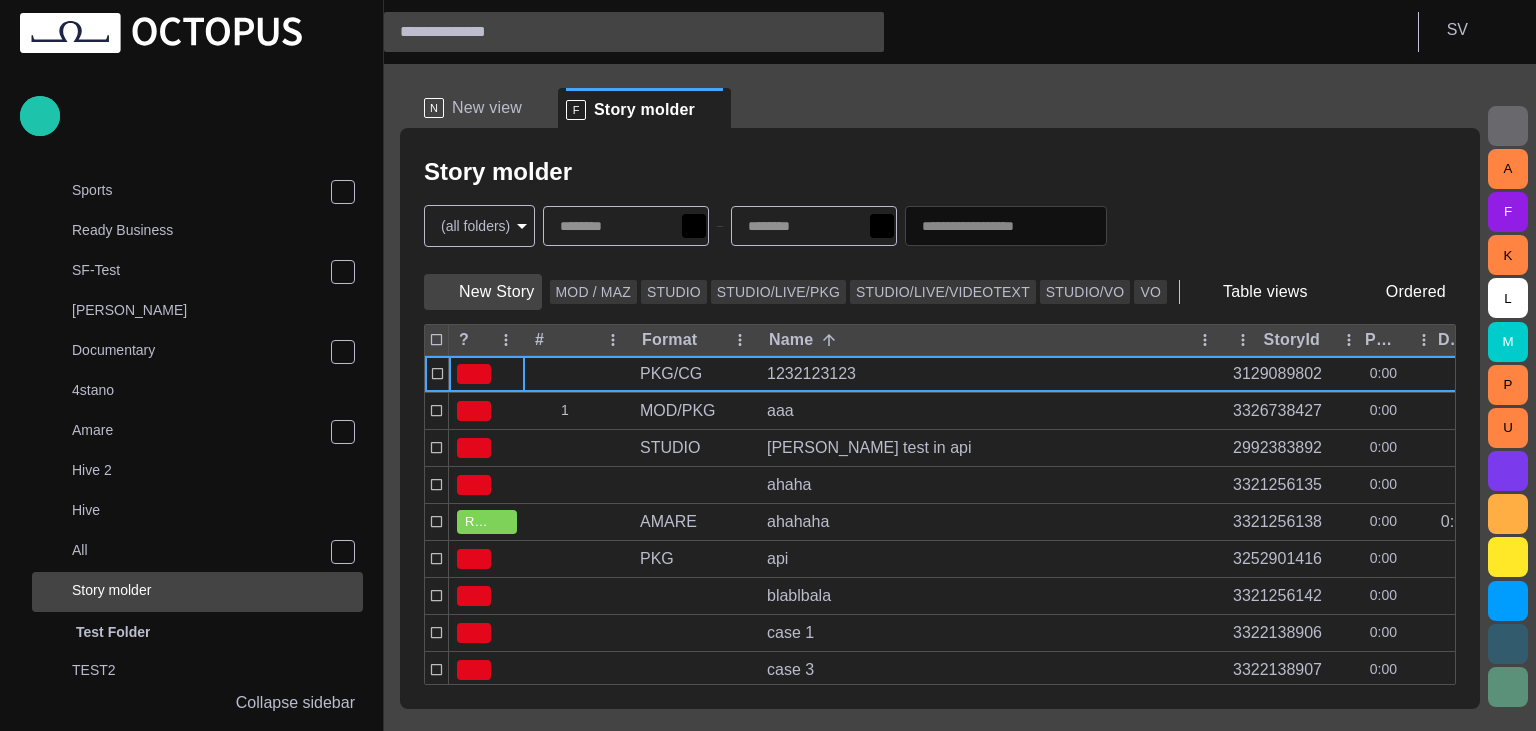 scroll, scrollTop: 80, scrollLeft: 0, axis: vertical 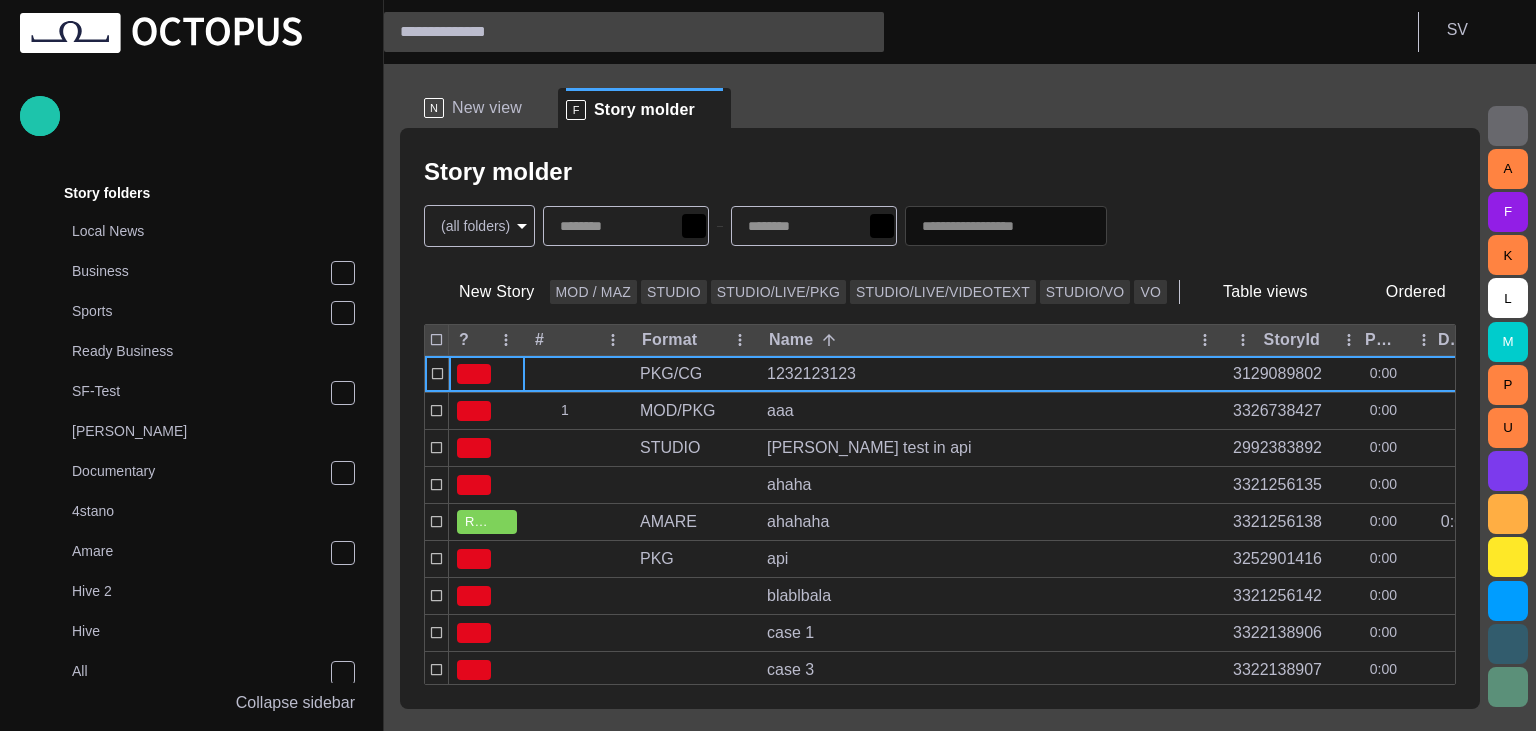 click on "Story Rundown Local News Publishing queue Story folders Local News Business Sports Ready Business SF-Test [PERSON_NAME] Documentary 4stano Amare Hive 2 Hive All Story molder Test Folder TEST2 My OctopusX Social Media Media Media-test with filter [PERSON_NAME]'s media (playout) Rundowns Channel 24 Channel 2 TEST-1 02.07 13:13 Channel 1 Not scheduled List Rundown -NAMED CHINESE ALT SCRIPT TEST  [PERSON_NAME]  Ticker  Rundowns 2 Editorial Admin Administration [URL][DOMAIN_NAME] AI Assistant Octopus Collapse sidebar S V N New view F Story molder Story molder (all folders) * New Story MOD / MAZ STUDIO STUDIO/LIVE/PKG STUDIO/LIVE/VIDEOTEXT STUDIO/[PERSON_NAME] Table views Ordered ? # Format Name StoryId Plan dur Duration Reporters names Created by Modified PKG/CG 1232123123 3129089802 0:00 ไอซ์ [DATE] 16:33 1 MOD/PKG aaa 3326738427 0:00 [PERSON_NAME] [DATE] 14:35 STUDIO [PERSON_NAME] test in api 2992383892 0:00 A. Panes admin ❤ [DATE] 16:47 ahaha 3321256135 0:00 Drevicky [DATE] 14:37 READY AMARE ahahaha 3321256138 0:00 0:01 Drevicky [DATE] 14:29 PKG" at bounding box center [768, 365] 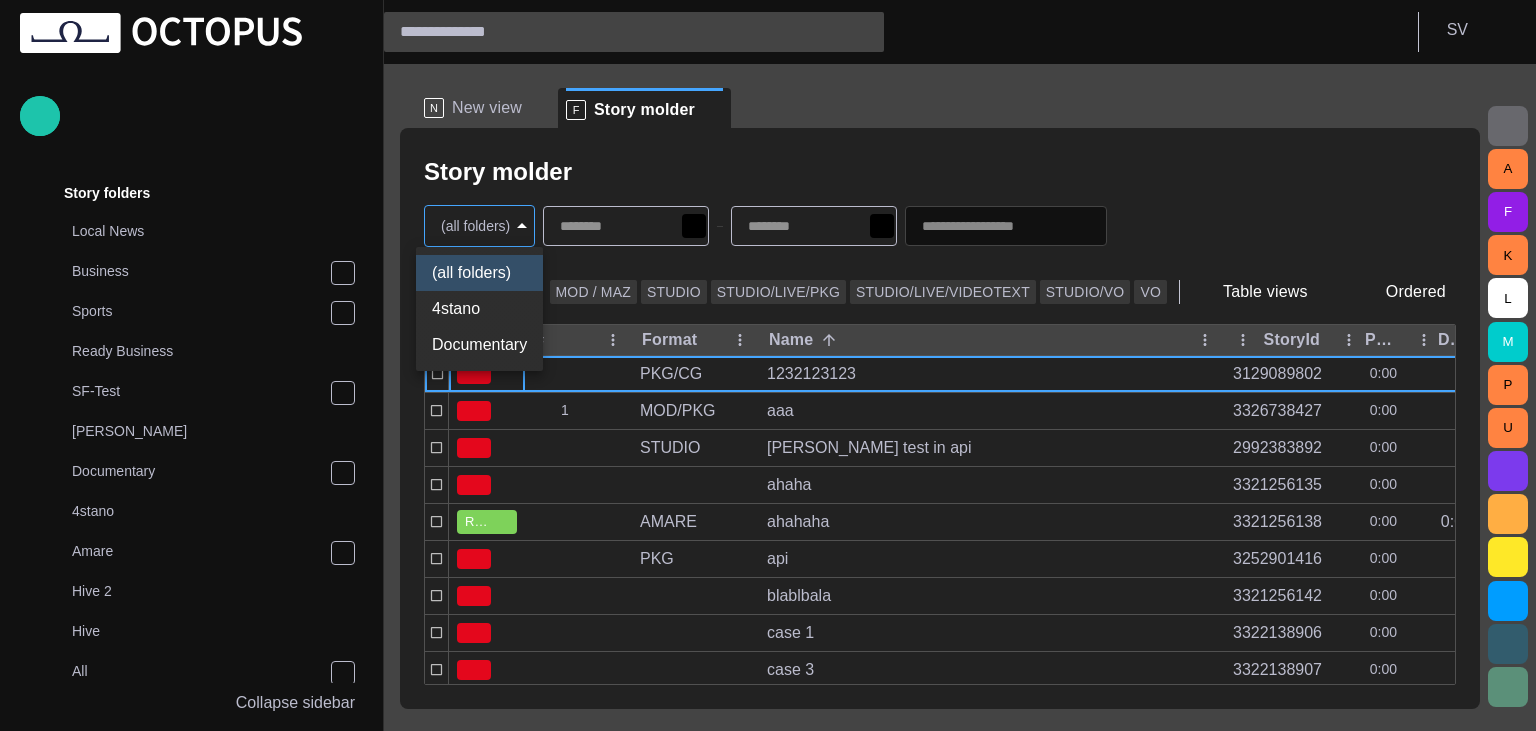 type 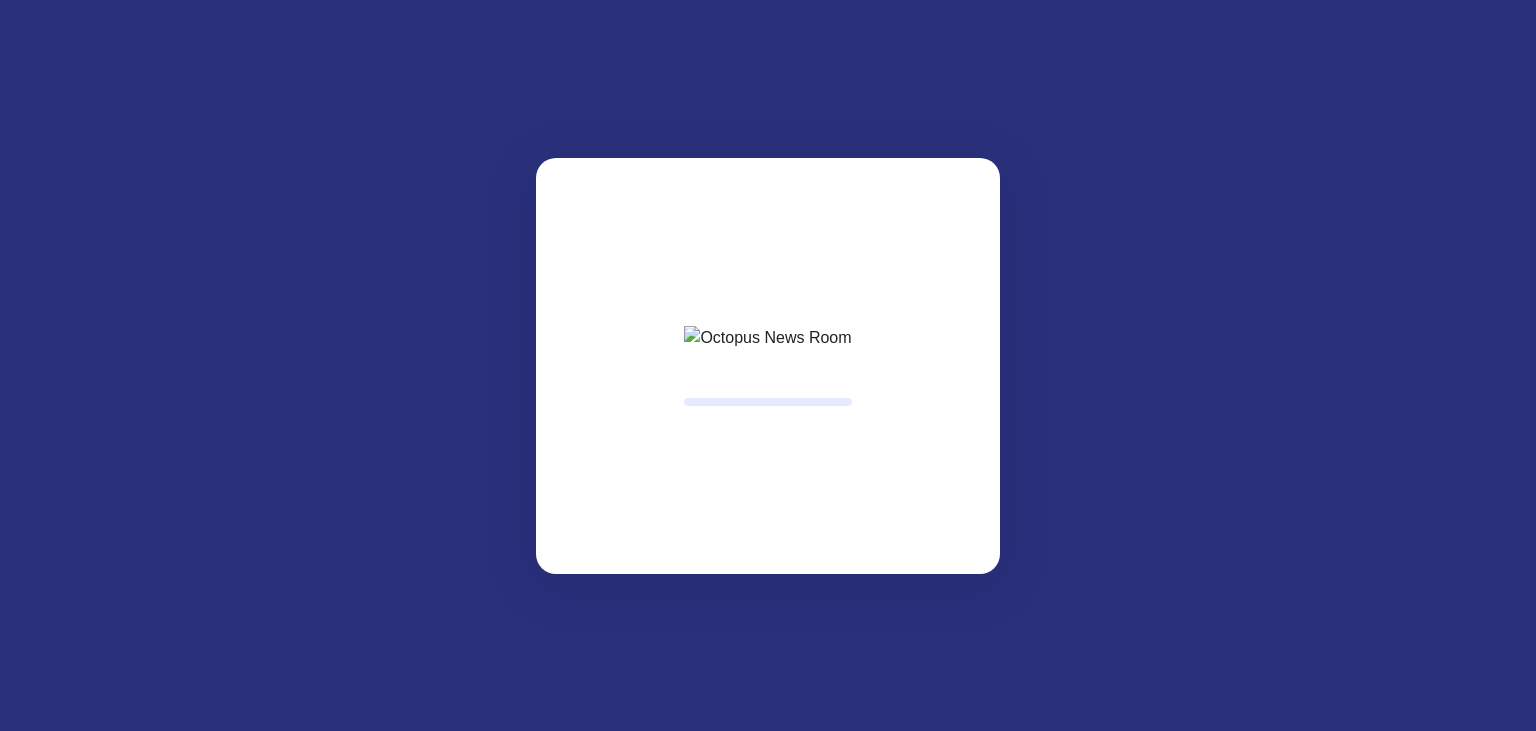 scroll, scrollTop: 0, scrollLeft: 0, axis: both 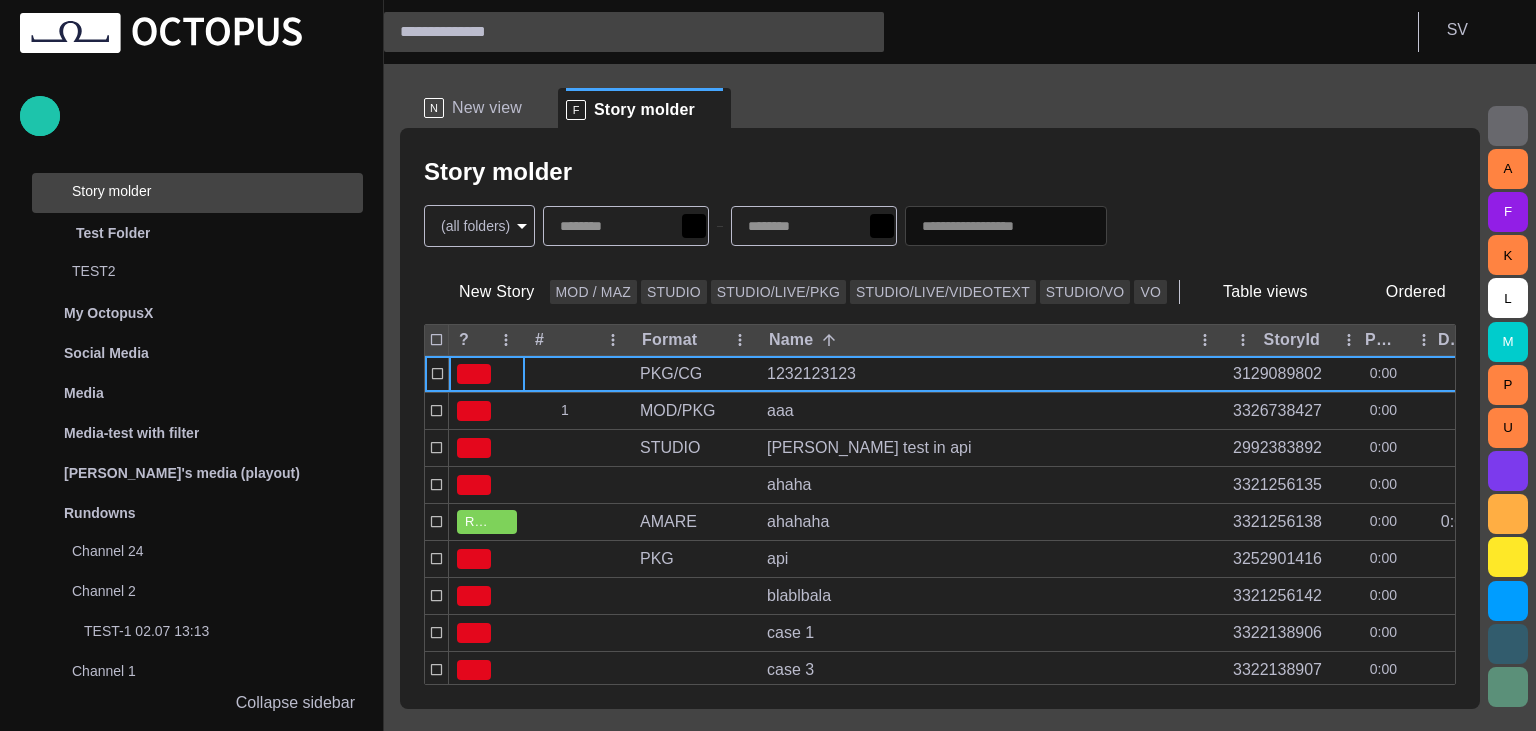 click on "Story Rundown Local News Publishing queue Story folders Local News Business Sports Ready Business SF-Test [PERSON_NAME] Documentary 4stano Amare Hive 2 Hive All Story molder Test Folder TEST2 My OctopusX Social Media Media Media-test with filter [PERSON_NAME]'s media (playout) Rundowns Channel 24 Channel 2 TEST-1 02.07 13:13 Channel 1 Not scheduled List Rundown -NAMED CHINESE ALT SCRIPT TEST  [PERSON_NAME]  Ticker  Rundowns 2 Editorial Admin Administration [URL][DOMAIN_NAME] AI Assistant Octopus Collapse sidebar S V N New view F Story molder Story molder (all folders) * New Story MOD / MAZ STUDIO STUDIO/LIVE/PKG STUDIO/LIVE/VIDEOTEXT STUDIO/[PERSON_NAME] Table views Ordered ? # Format Name StoryId Plan dur Duration Reporters names Created by Modified PKG/CG 1232123123 3129089802 0:00 ไอซ์ [DATE] 16:33 1 MOD/PKG aaa 3326738427 0:00 [PERSON_NAME] [DATE] 14:35 STUDIO [PERSON_NAME] test in api 2992383892 0:00 A. Panes admin ❤ [DATE] 16:47 ahaha 3321256135 0:00 Drevicky [DATE] 14:37 READY AMARE ahahaha 3321256138 0:00 0:01 Drevicky [DATE] 14:29 PKG" at bounding box center [768, 365] 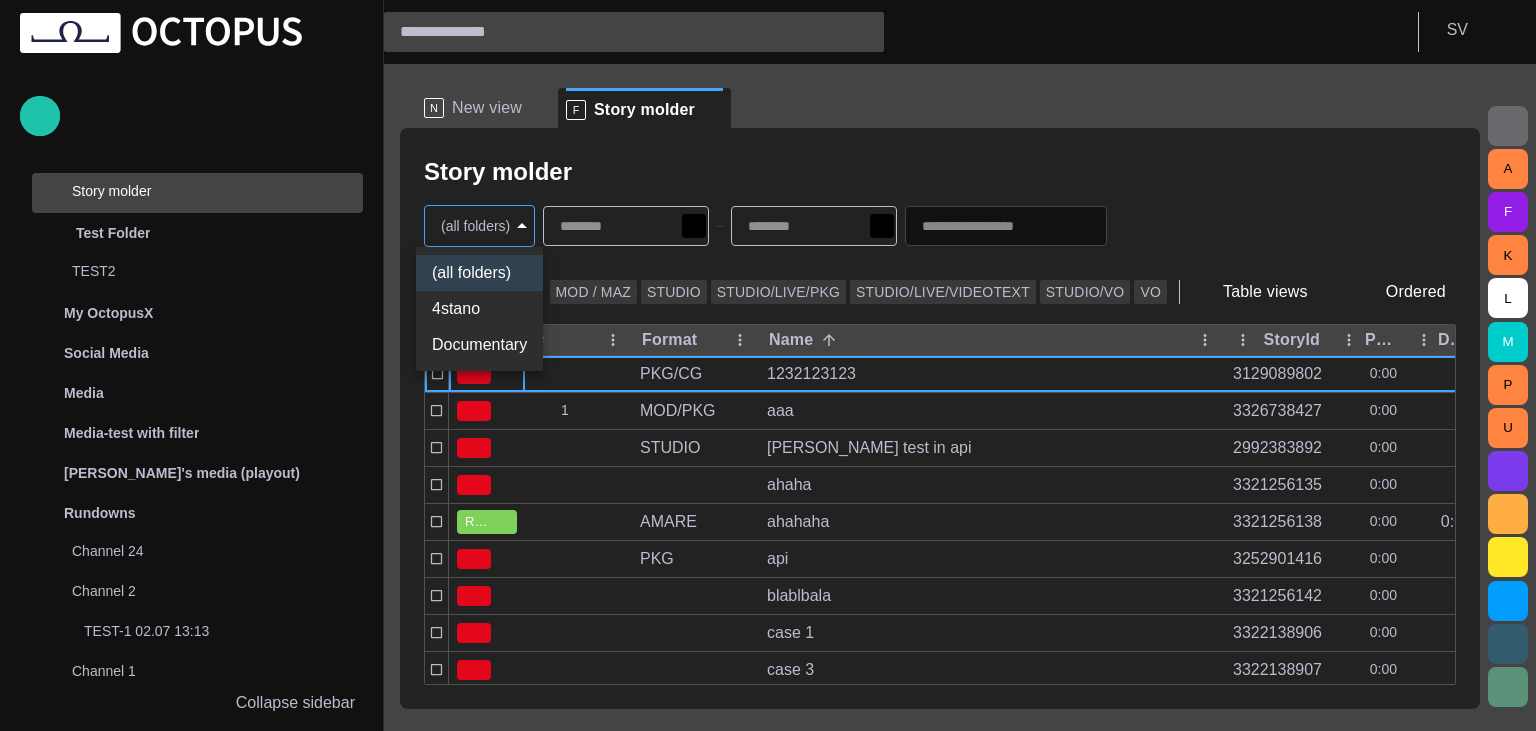click at bounding box center [768, 365] 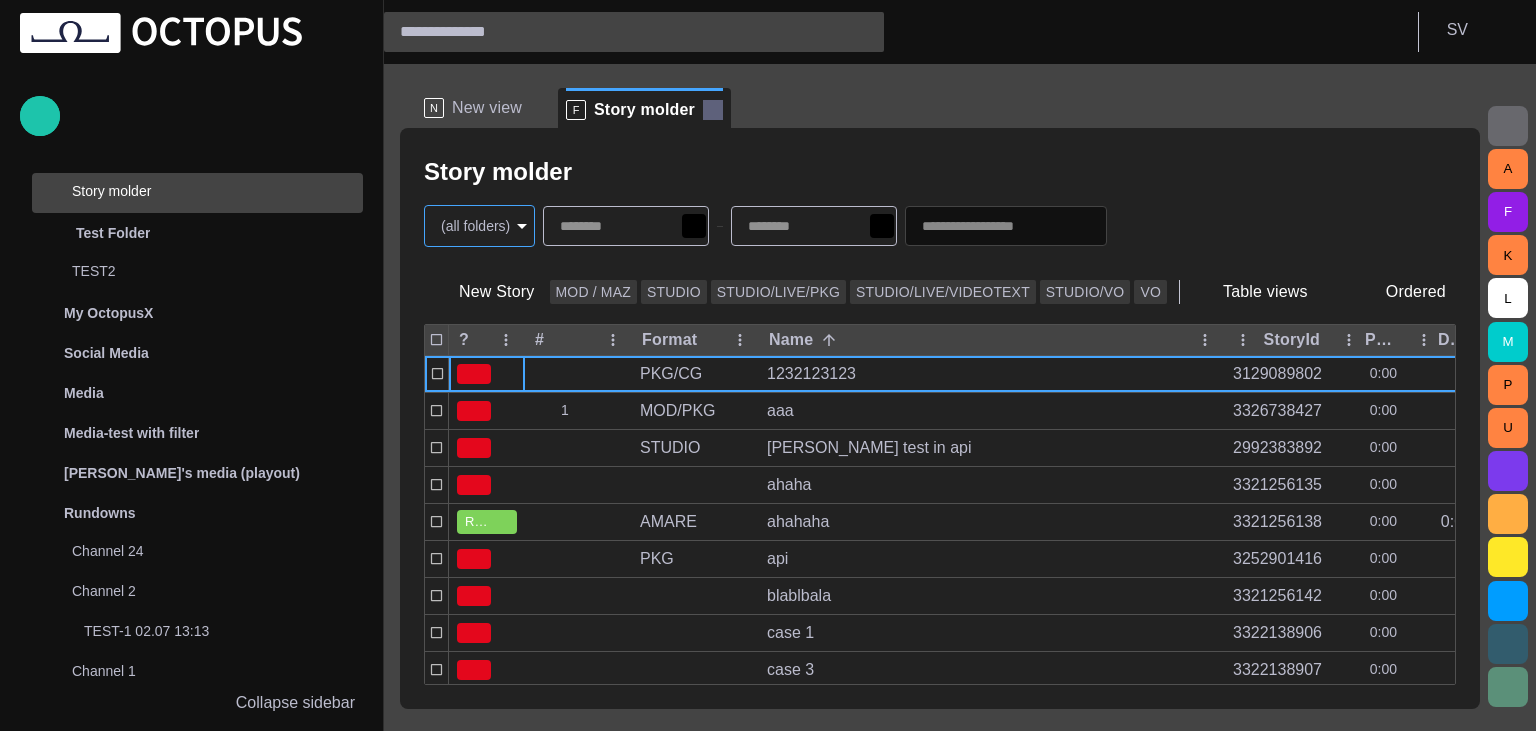 click at bounding box center [713, 110] 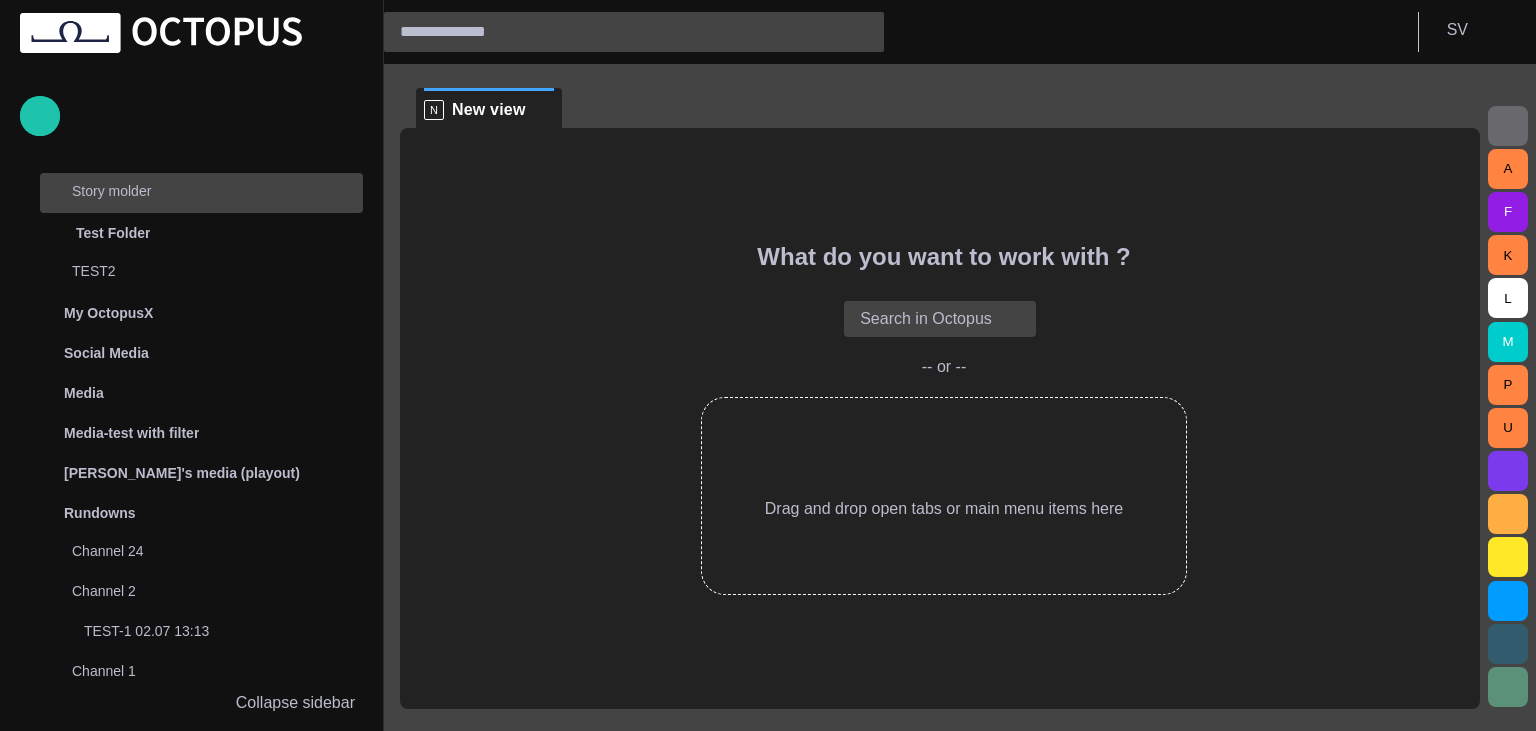 click on "Story molder" at bounding box center [217, 191] 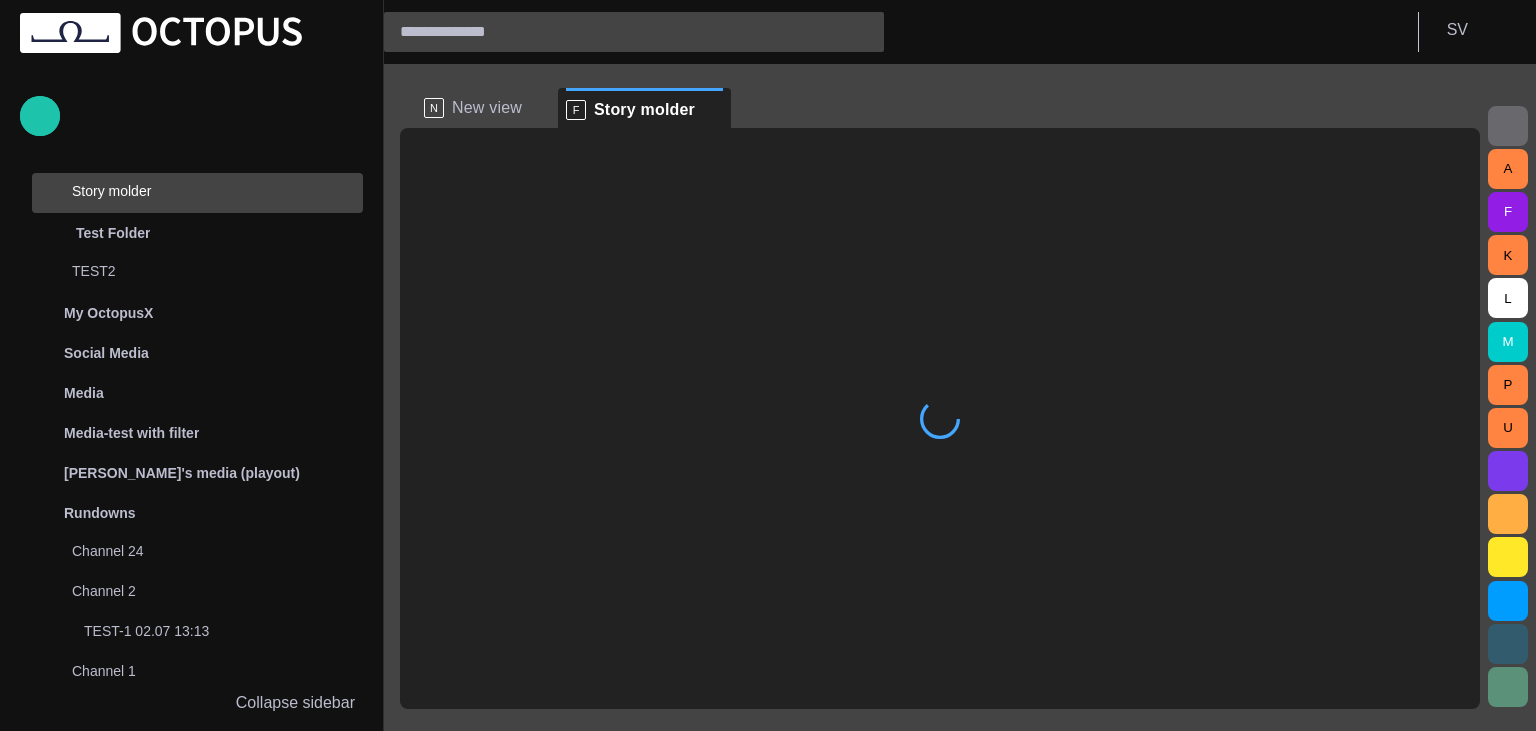 scroll, scrollTop: 80, scrollLeft: 0, axis: vertical 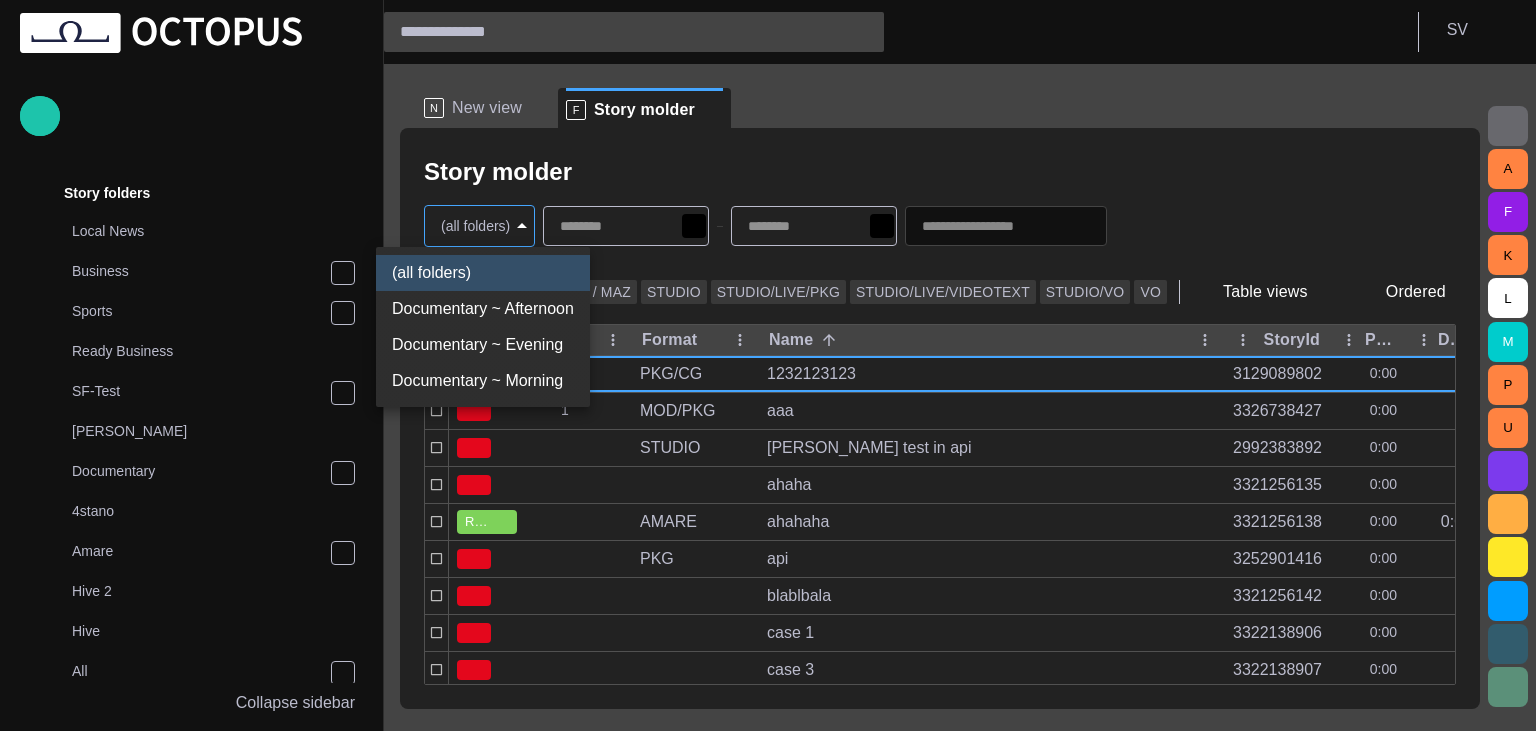 click on "Story Rundown Local News Publishing queue Story folders Local News Business Sports Ready Business SF-Test Thomas Documentary 4stano Amare Hive 2 Hive All Story molder Test Folder TEST2 My OctopusX Social Media Media Media-test with filter Karel's media (playout) Rundowns Channel 24 Channel 2 TEST-1 02.07 13:13 Channel 1 Not scheduled List Rundown -NAMED CHINESE ALT SCRIPT TEST  Hroch  Ticker  Rundowns 2 Editorial Admin Administration https://apnews.com/ AI Assistant Octopus Collapse sidebar S V N New view F Story molder Story molder (all folders) * New Story MOD / MAZ STUDIO STUDIO/LIVE/PKG STUDIO/LIVE/VIDEOTEXT STUDIO/VO VO Table views Ordered ? # Format Name StoryId Plan dur Duration Reporters names Created by Modified PKG/CG 1232123123 3129089802 0:00 ไอซ์ 12/16/2024 16:33 1 MOD/PKG aaa 3326738427 0:00 Nedbal 7/2 14:35 STUDIO adam test in api 2992383892 0:00 A. Panes admin ❤ 6/9 16:47 ahaha 3321256135 0:00 Drevicky 6/23 14:37 READY AMARE ahahaha 3321256138 0:00 0:01 Drevicky 6/23 14:29 PKG" at bounding box center [768, 365] 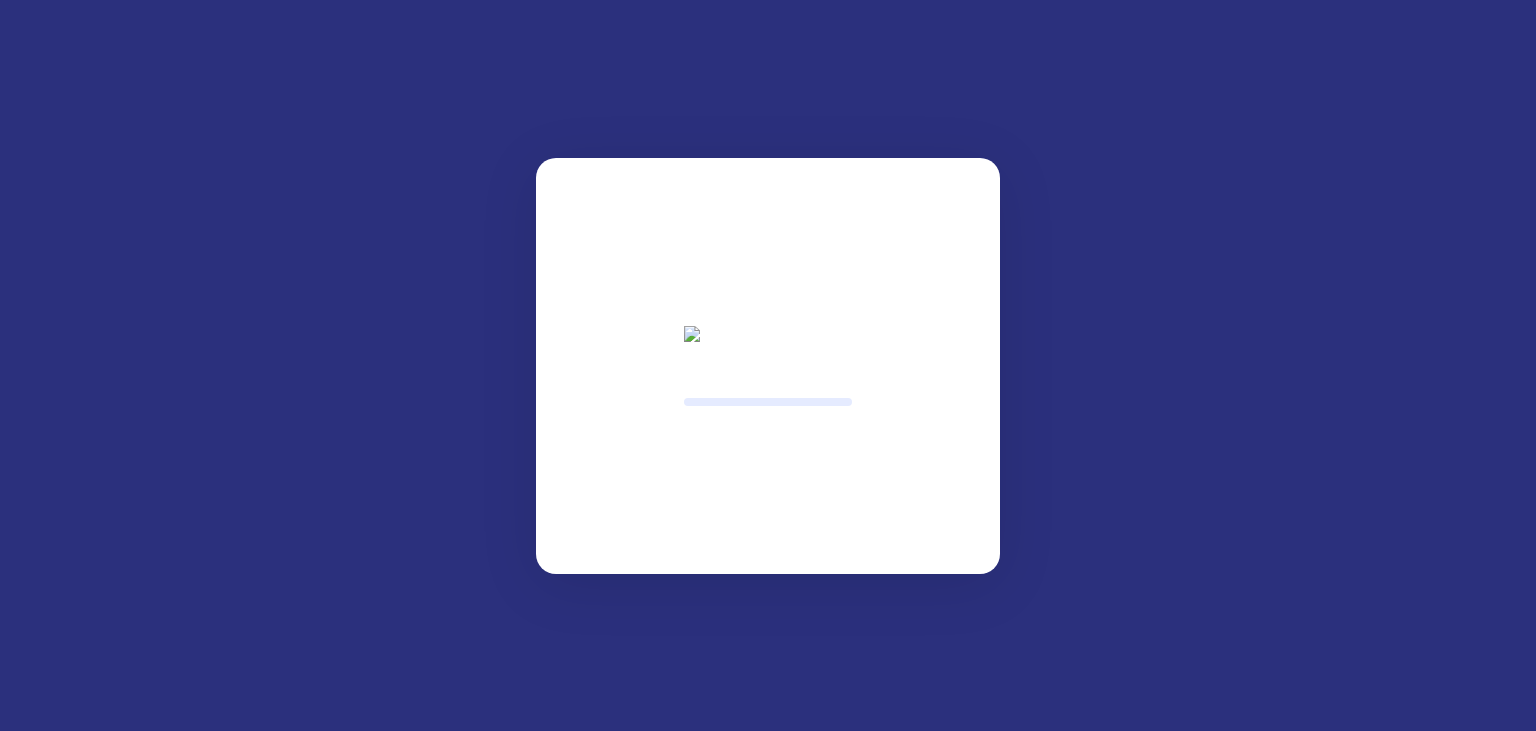 scroll, scrollTop: 0, scrollLeft: 0, axis: both 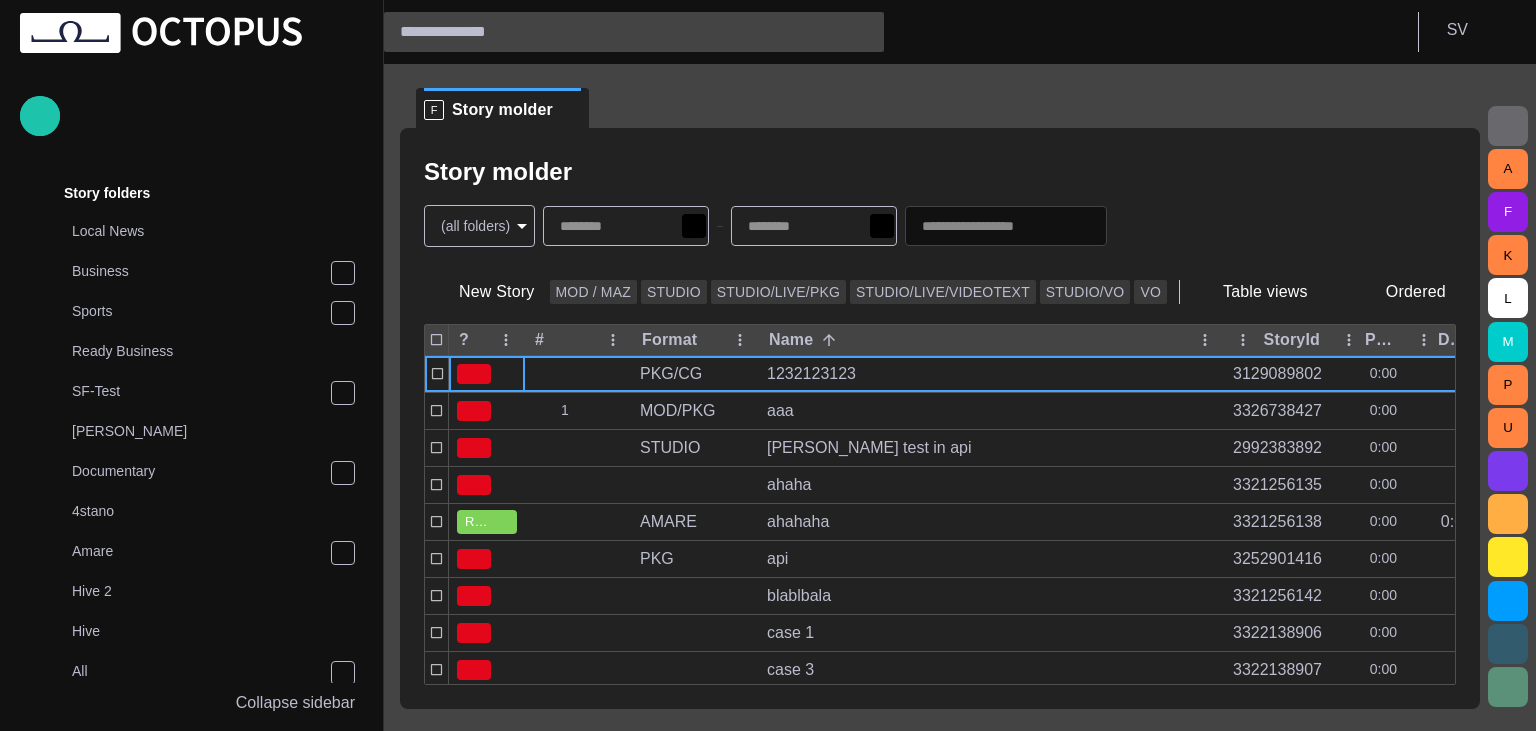 click on "Story Rundown Local News Publishing queue Story folders Local News Business Sports Ready Business SF-Test [PERSON_NAME] Documentary 4stano Amare Hive 2 Hive All Story molder Test Folder TEST2 My OctopusX Social Media Media Media-test with filter [PERSON_NAME]'s media (playout) Rundowns Channel 24 Channel 2 TEST-1 02.07 13:13 Channel 1 Not scheduled List Rundown -NAMED CHINESE ALT SCRIPT TEST  [PERSON_NAME]  Ticker  Rundowns 2 Editorial Admin Administration [URL][DOMAIN_NAME] AI Assistant Octopus Collapse sidebar S V F Story molder Story molder (all folders) * New Story MOD / MAZ STUDIO STUDIO/LIVE/PKG STUDIO/LIVE/VIDEOTEXT STUDIO/[PERSON_NAME] Table views Ordered ? # Format Name StoryId Plan dur Duration Reporters names Created by Modified PKG/CG 1232123123 3129089802 0:00 ไอซ์ [DATE] 16:33 1 MOD/PKG aaa 3326738427 0:00 [PERSON_NAME] [DATE] 14:35 STUDIO [PERSON_NAME] test in api 2992383892 0:00 A. Panes admin ❤ [DATE] 16:47 ahaha 3321256135 0:00 Drevicky [DATE] 14:37 READY AMARE ahahaha 3321256138 0:00 0:01 Drevicky [DATE] 14:29 PKG api 0:00 h" at bounding box center (768, 365) 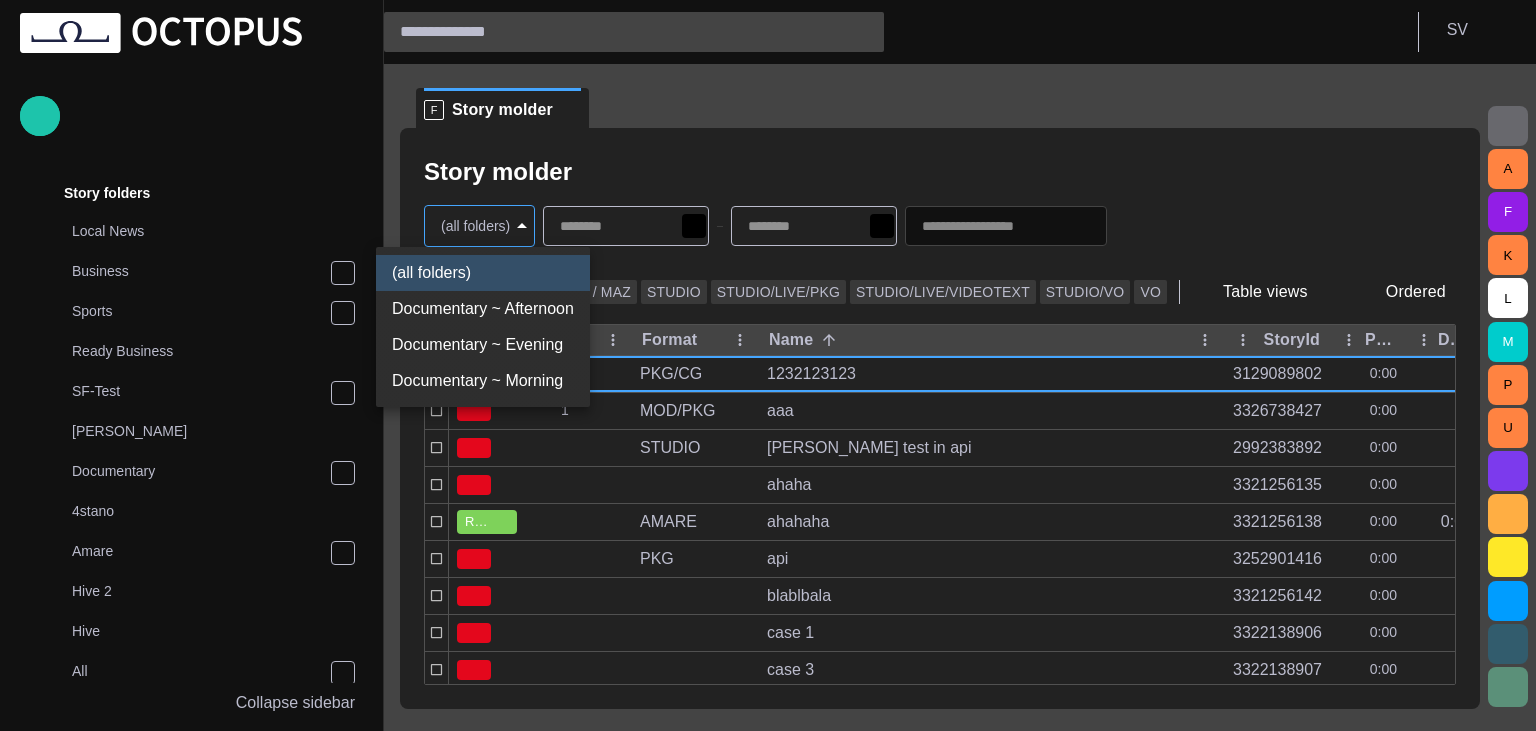 click at bounding box center [768, 365] 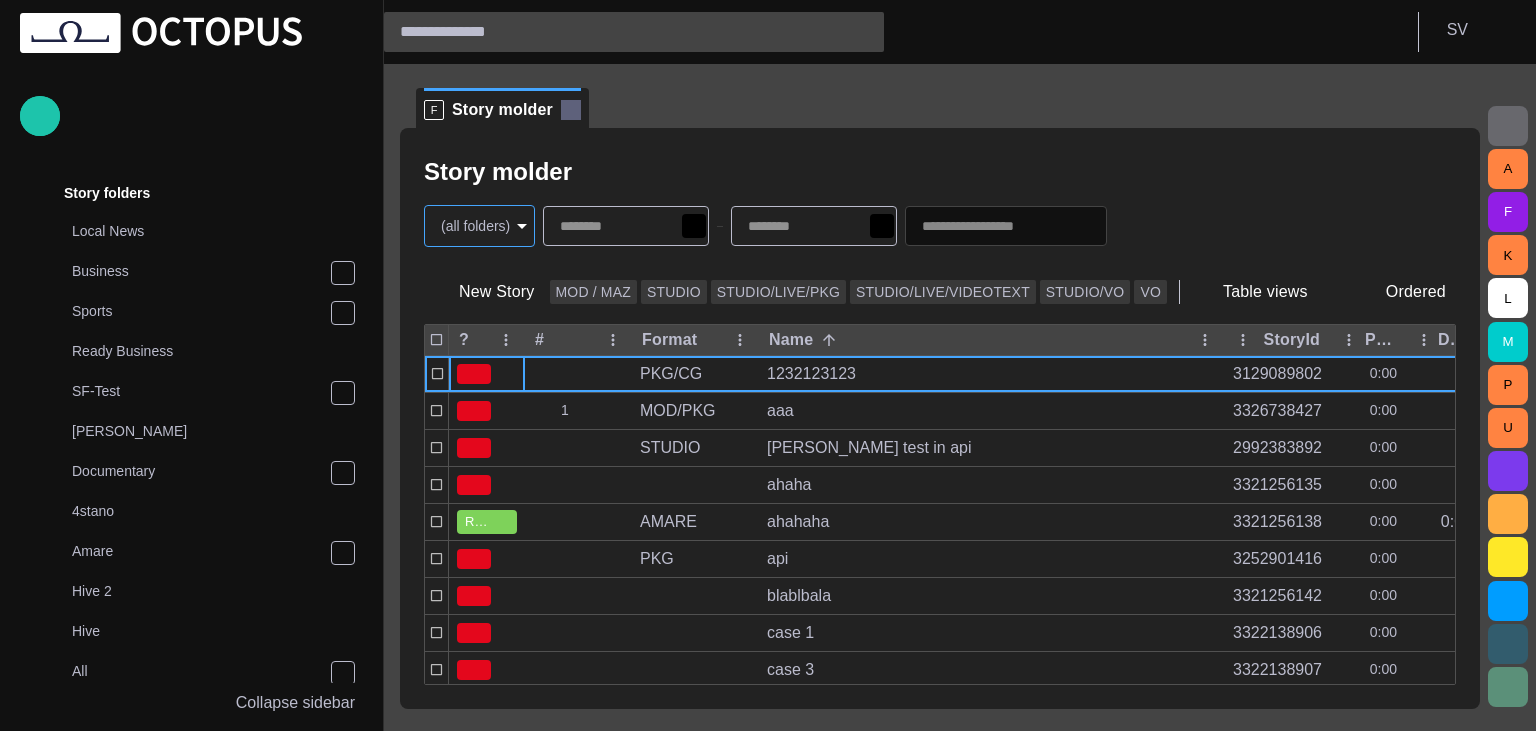 click at bounding box center [571, 110] 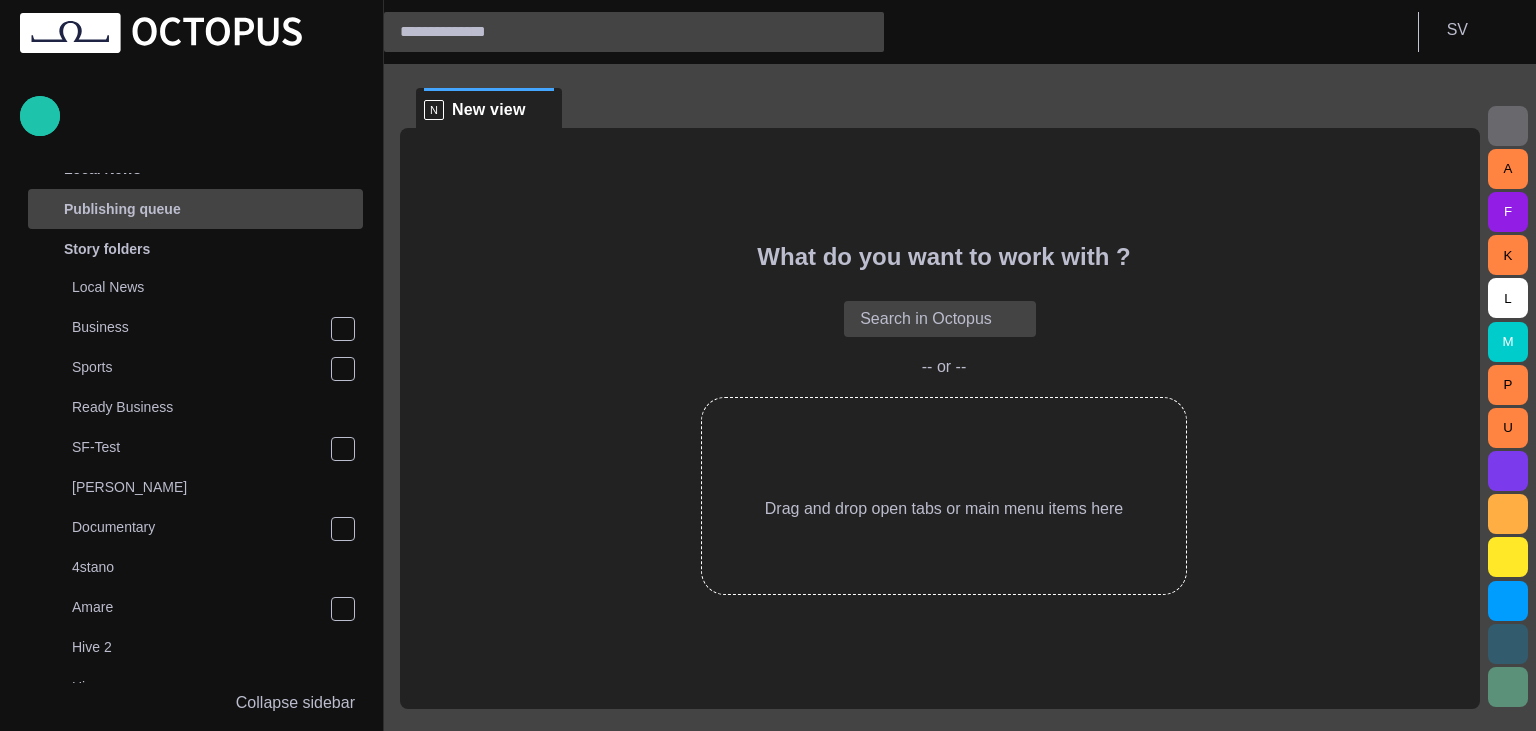 scroll, scrollTop: 0, scrollLeft: 0, axis: both 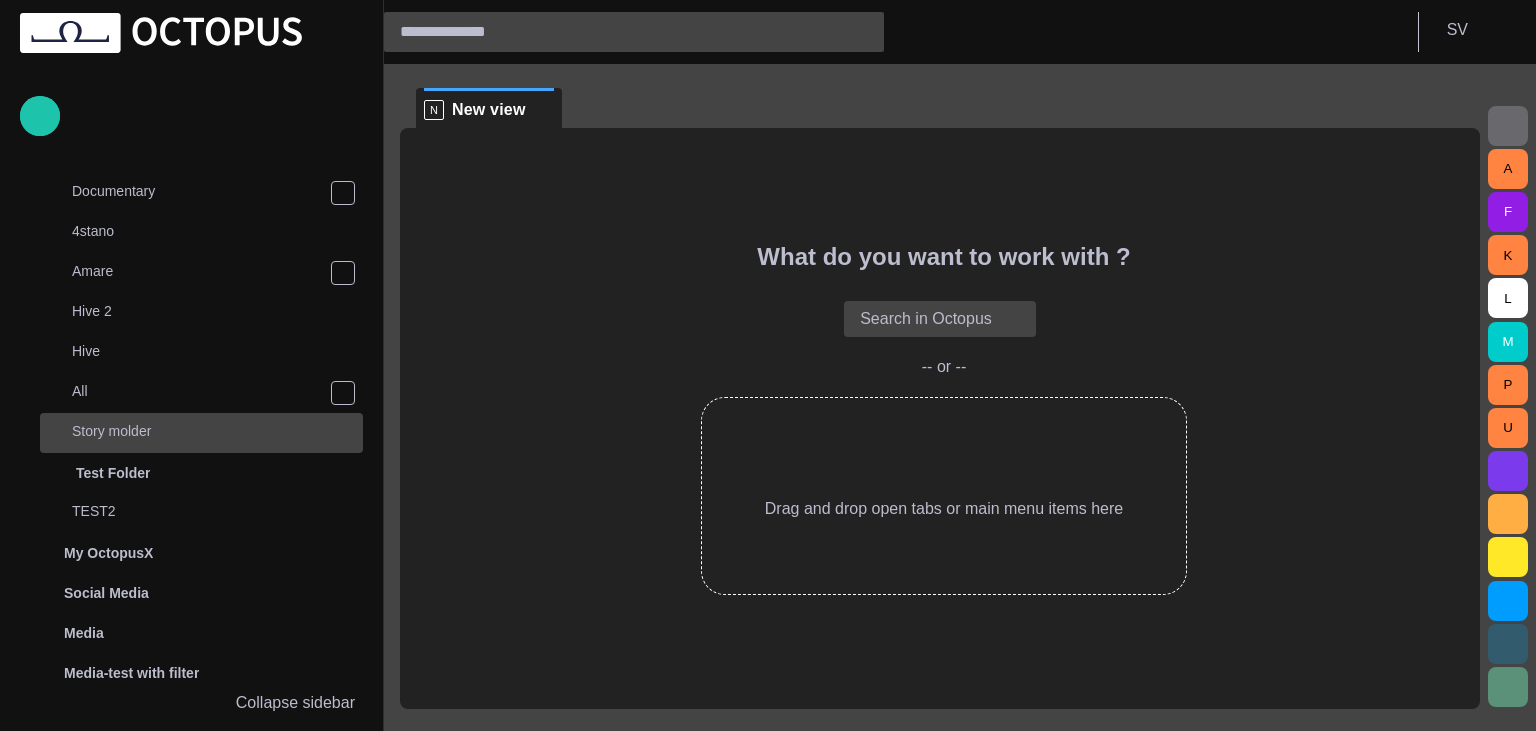 click on "Story molder" at bounding box center (217, 431) 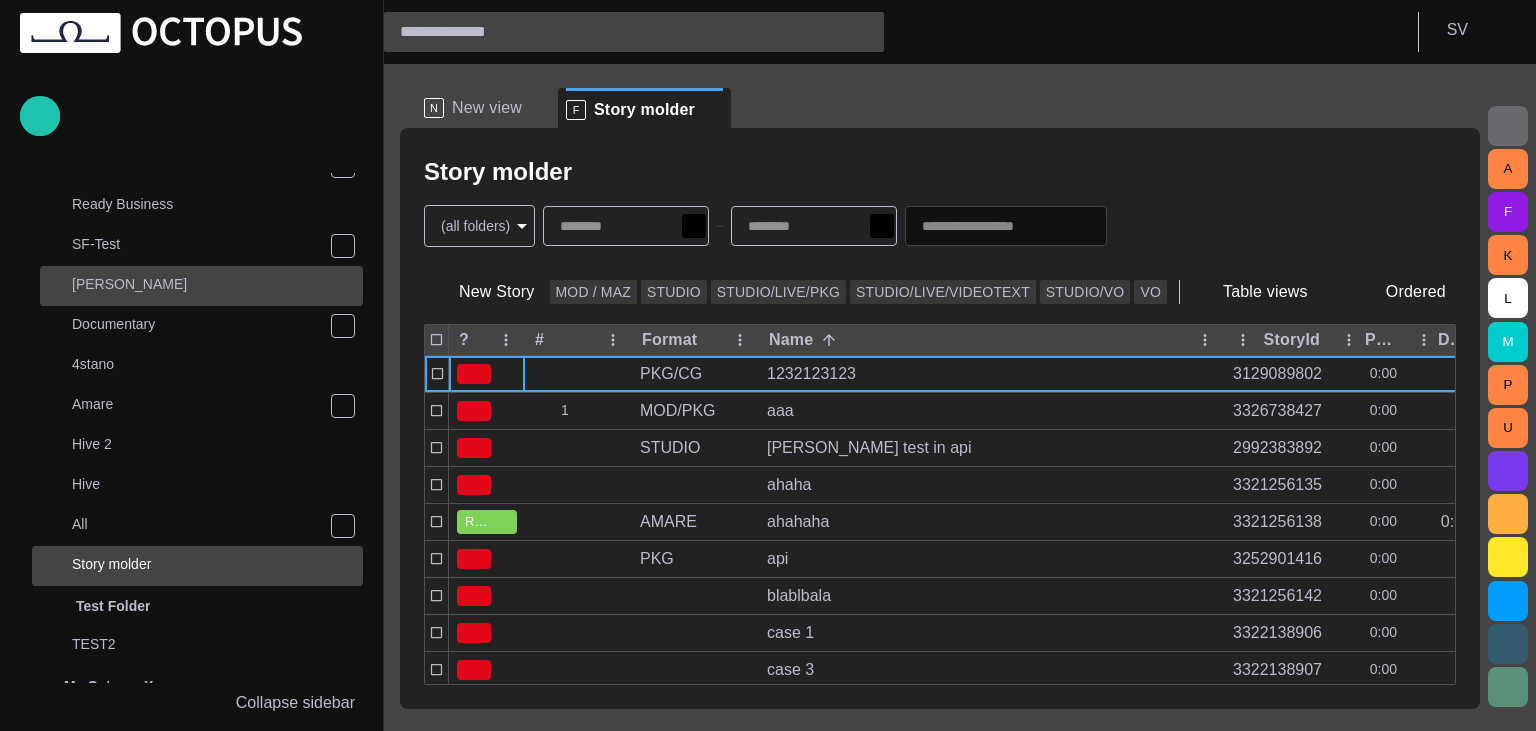 scroll, scrollTop: 80, scrollLeft: 0, axis: vertical 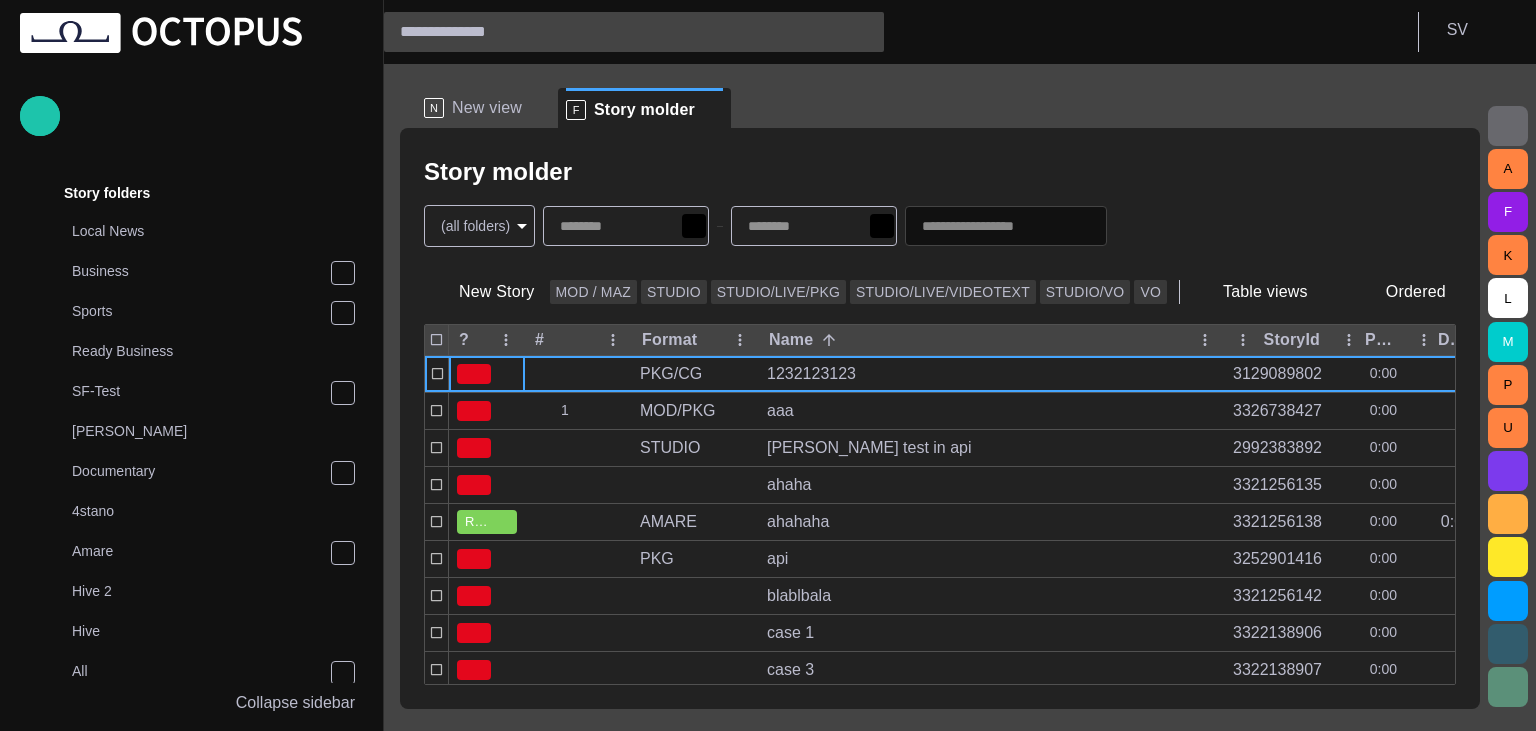 click on "Story Rundown Local News Publishing queue Story folders Local News Business Sports Ready Business SF-Test Thomas Documentary 4stano Amare Hive 2 Hive All Story molder Test Folder TEST2 My OctopusX Social Media Media Media-test with filter Karel's media (playout) Rundowns Channel 24 Channel 2 TEST-1 02.07 13:13 Channel 1 Not scheduled List Rundown -NAMED CHINESE ALT SCRIPT TEST  Hroch  Ticker  Rundowns 2 Editorial Admin Administration https://apnews.com/ AI Assistant Octopus Collapse sidebar S V N New view F Story molder Story molder (all folders) * New Story MOD / MAZ STUDIO STUDIO/LIVE/PKG STUDIO/LIVE/VIDEOTEXT STUDIO/VO VO Table views Ordered ? # Format Name StoryId Plan dur Duration Reporters names Created by Modified PKG/CG 1232123123 3129089802 0:00 ไอซ์ 12/16/2024 16:33 1 MOD/PKG aaa 3326738427 0:00 Nedbal 7/2 14:35 STUDIO adam test in api 2992383892 0:00 A. Panes admin ❤ 6/9 16:47 ahaha 3321256135 0:00 Drevicky 6/23 14:37 READY AMARE ahahaha 3321256138 0:00 0:01 Drevicky 6/23 14:29 PKG" at bounding box center (768, 365) 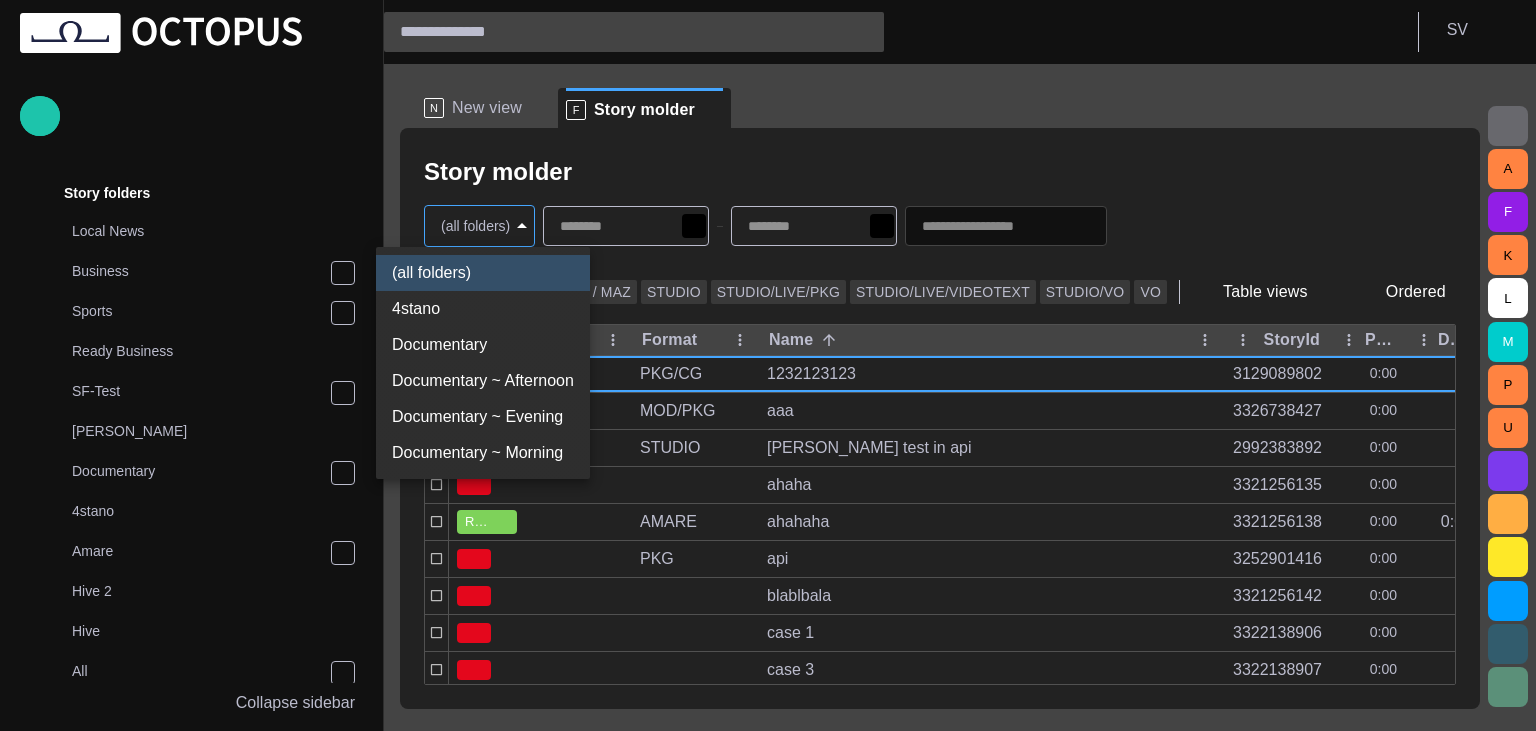 click at bounding box center (768, 365) 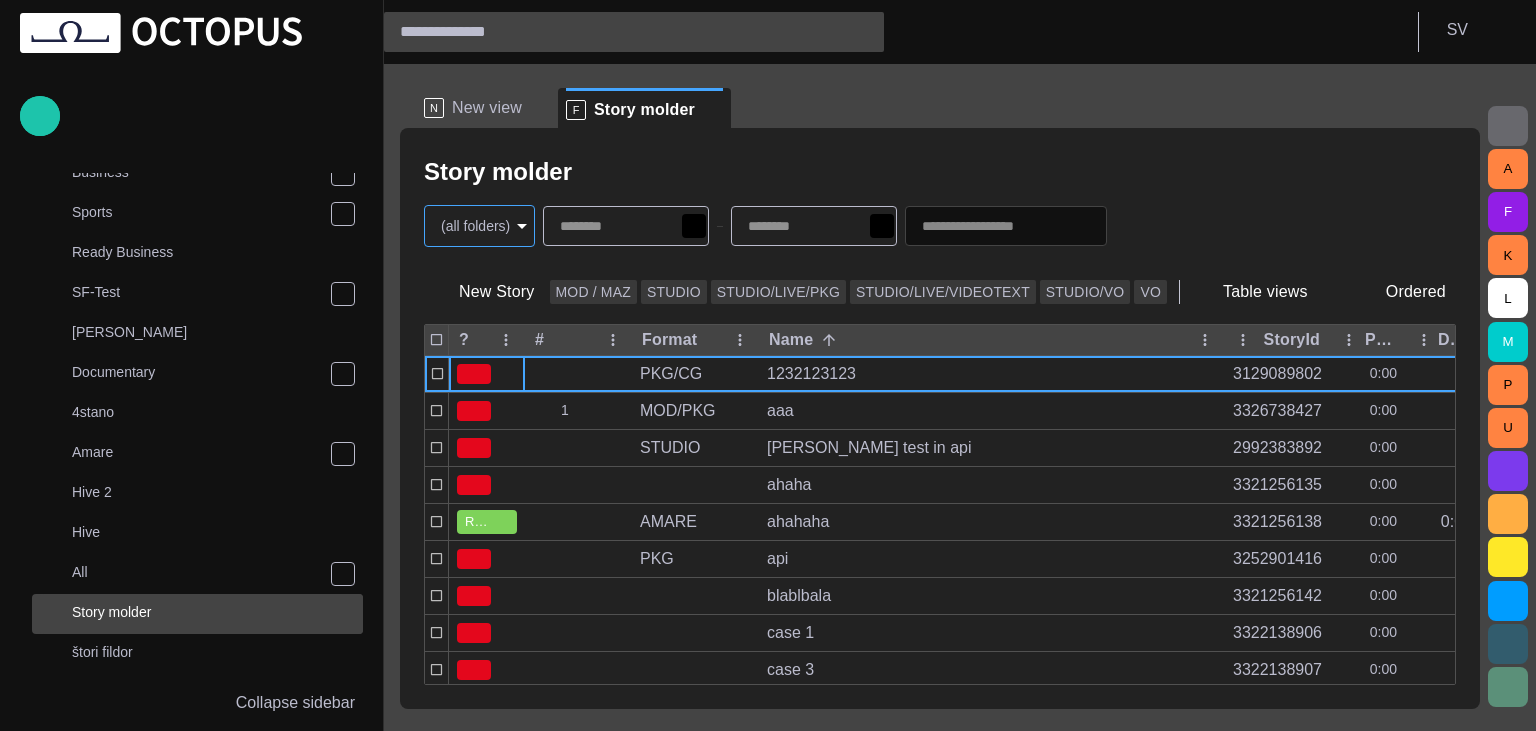 scroll, scrollTop: 320, scrollLeft: 0, axis: vertical 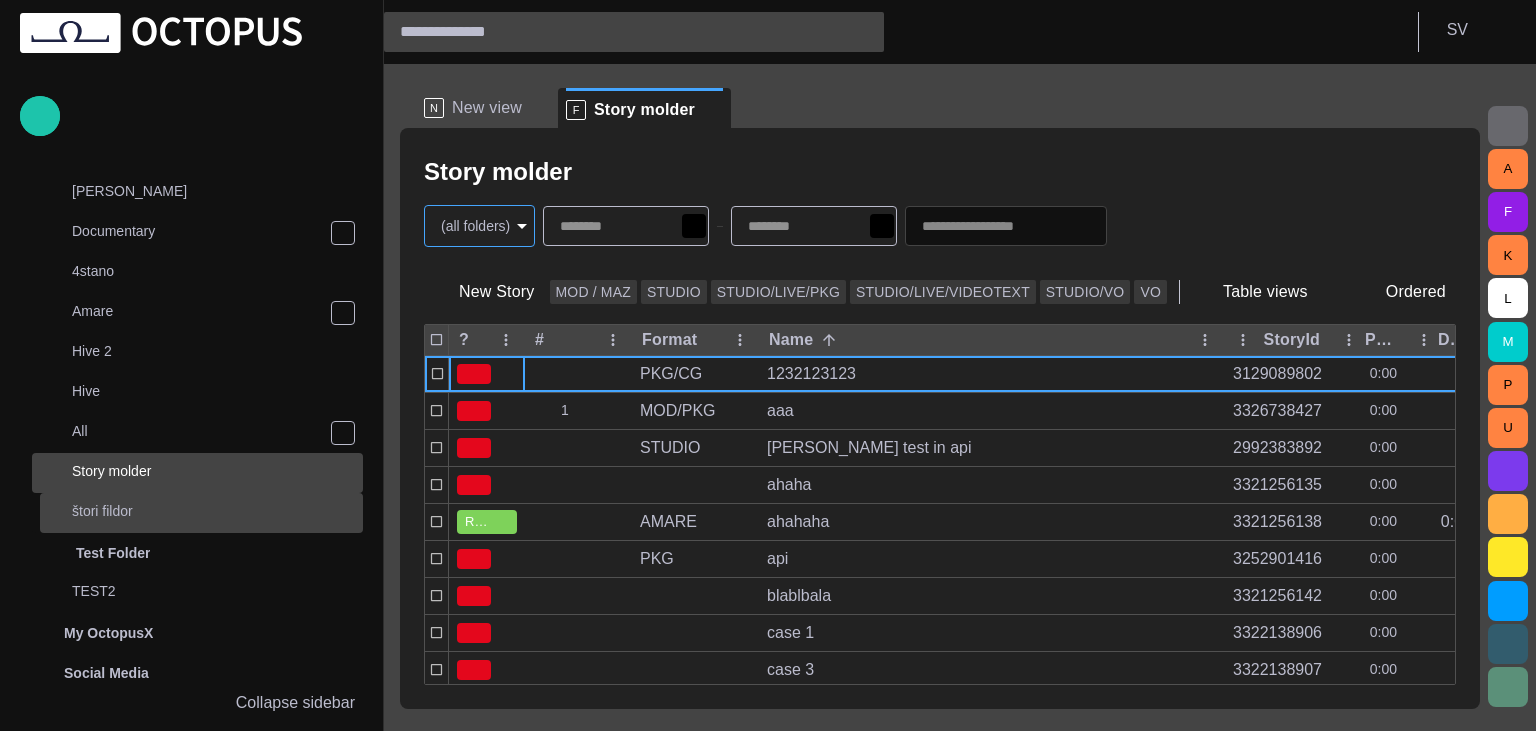 click on "štori fildor" at bounding box center [217, 511] 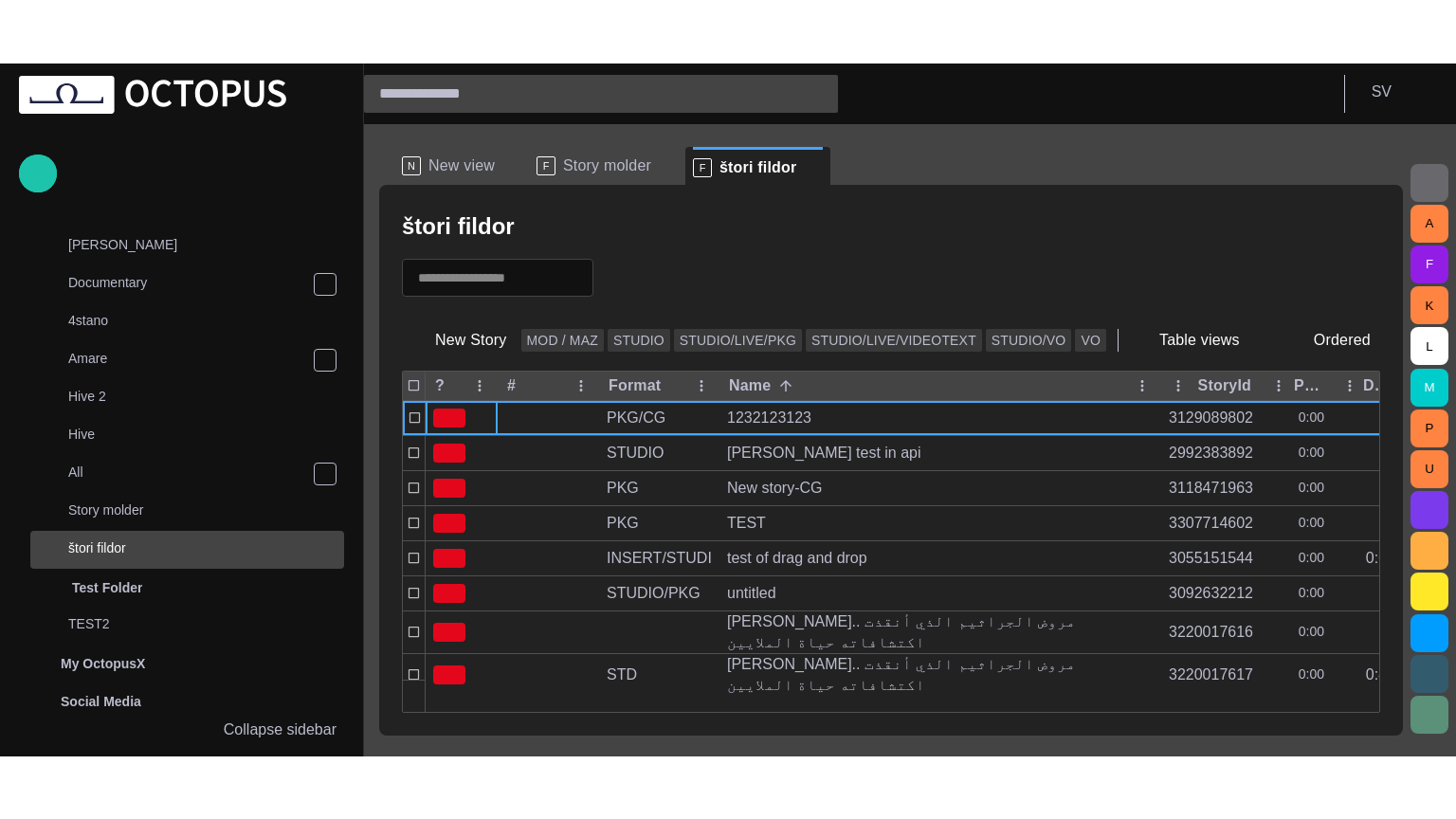 scroll, scrollTop: 607, scrollLeft: 0, axis: vertical 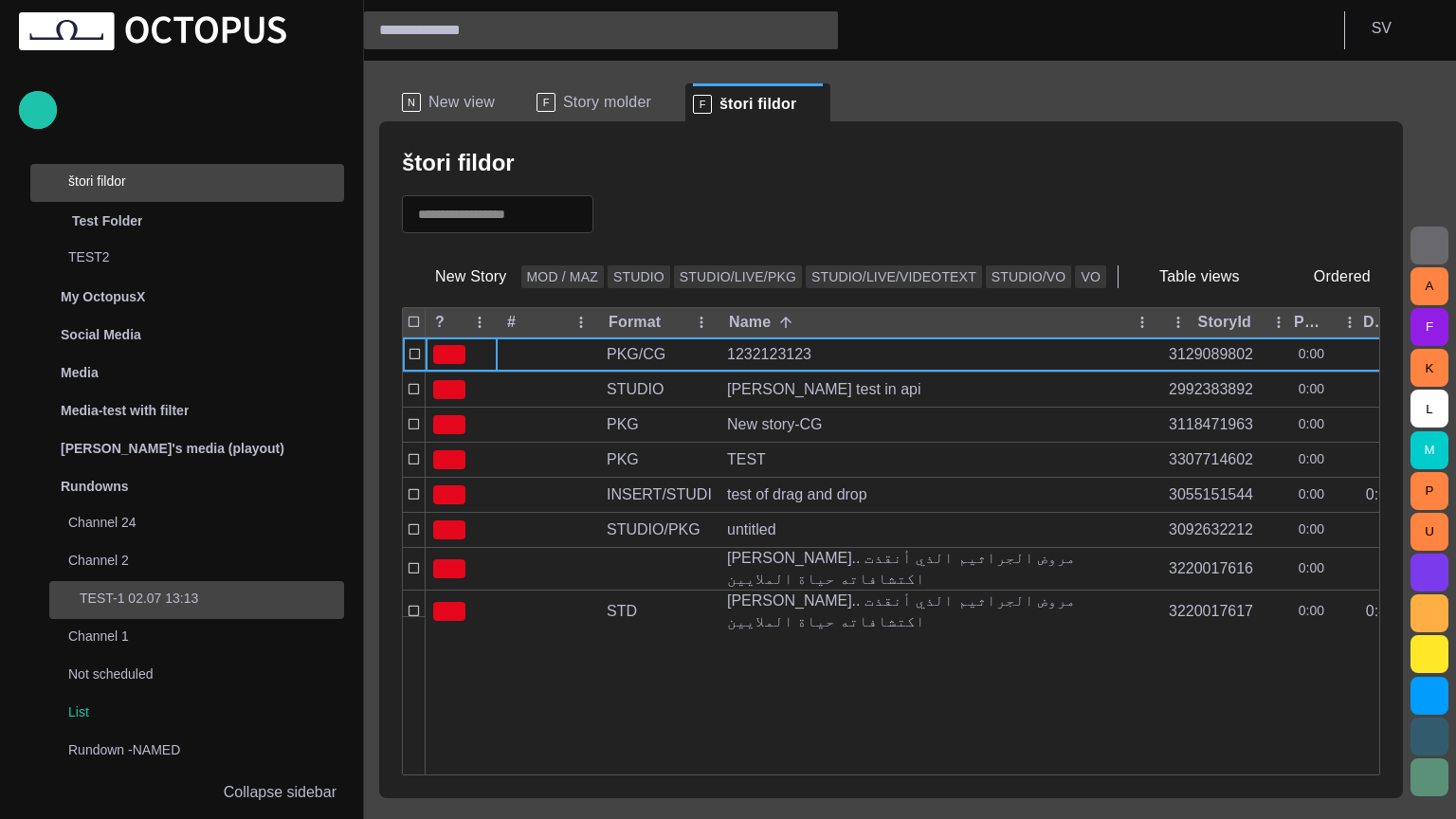 click on "TEST-1 02.07 13:13" at bounding box center (198, 598) 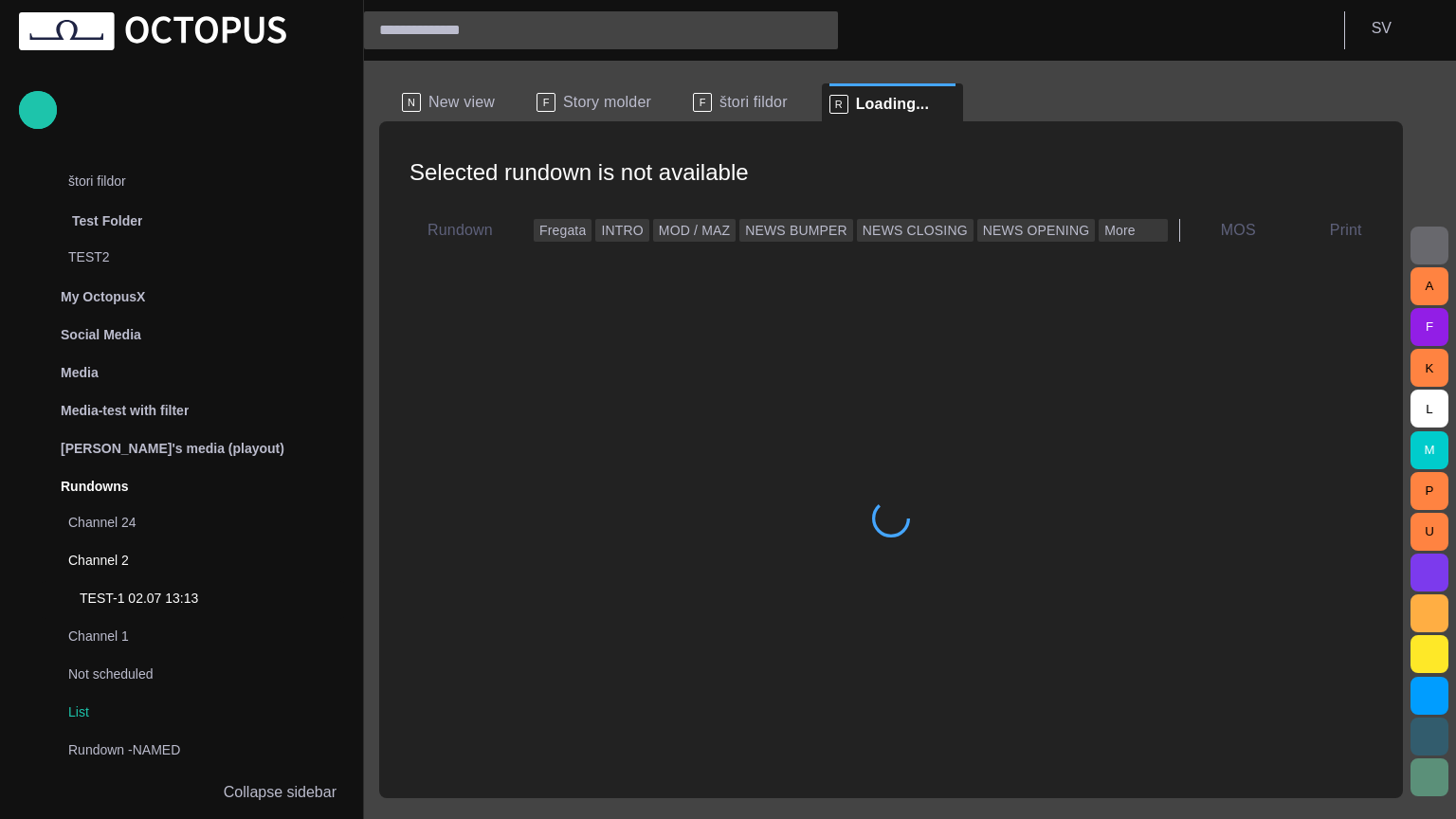 scroll, scrollTop: 910, scrollLeft: 0, axis: vertical 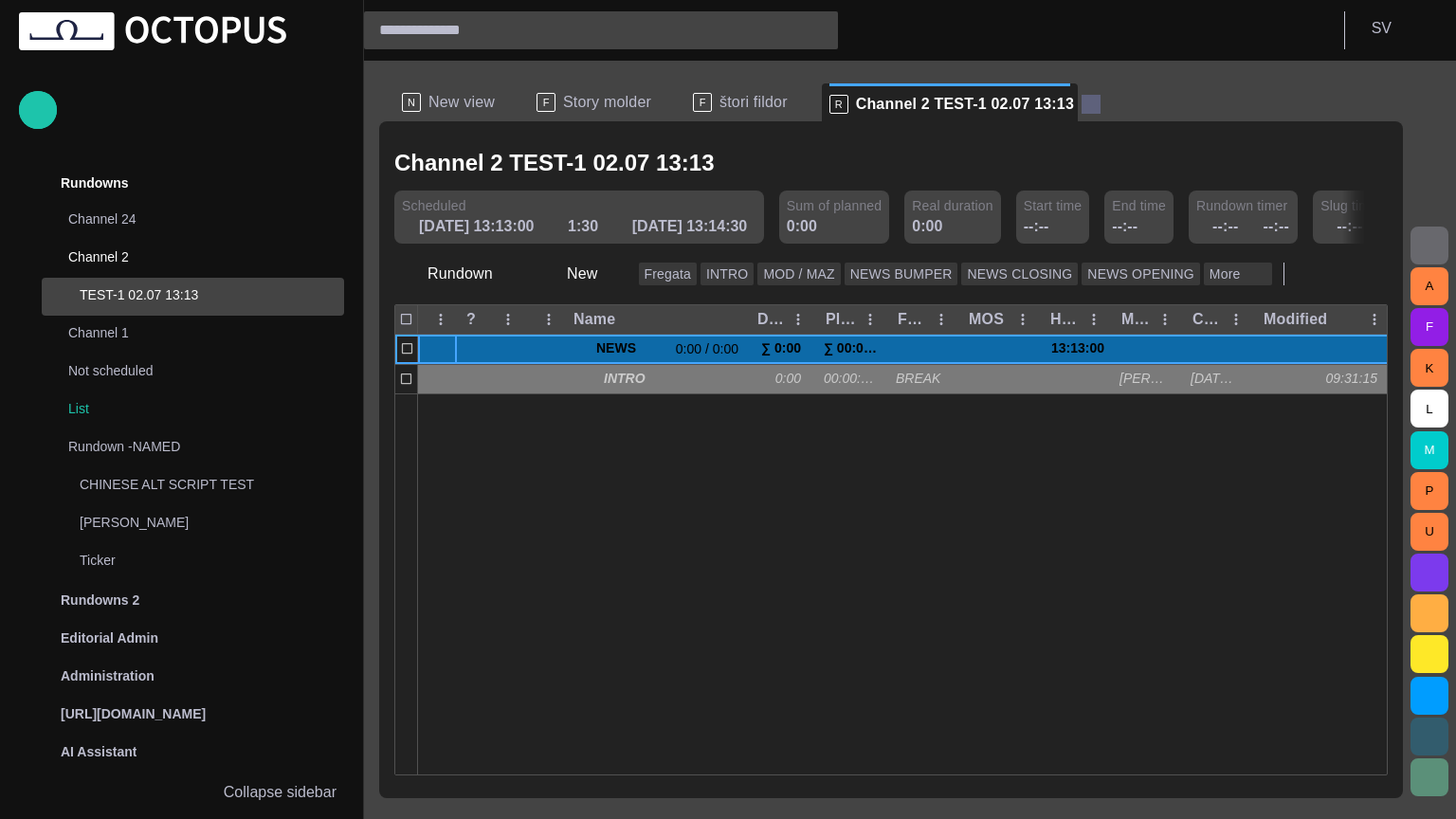 click at bounding box center [1091, 104] 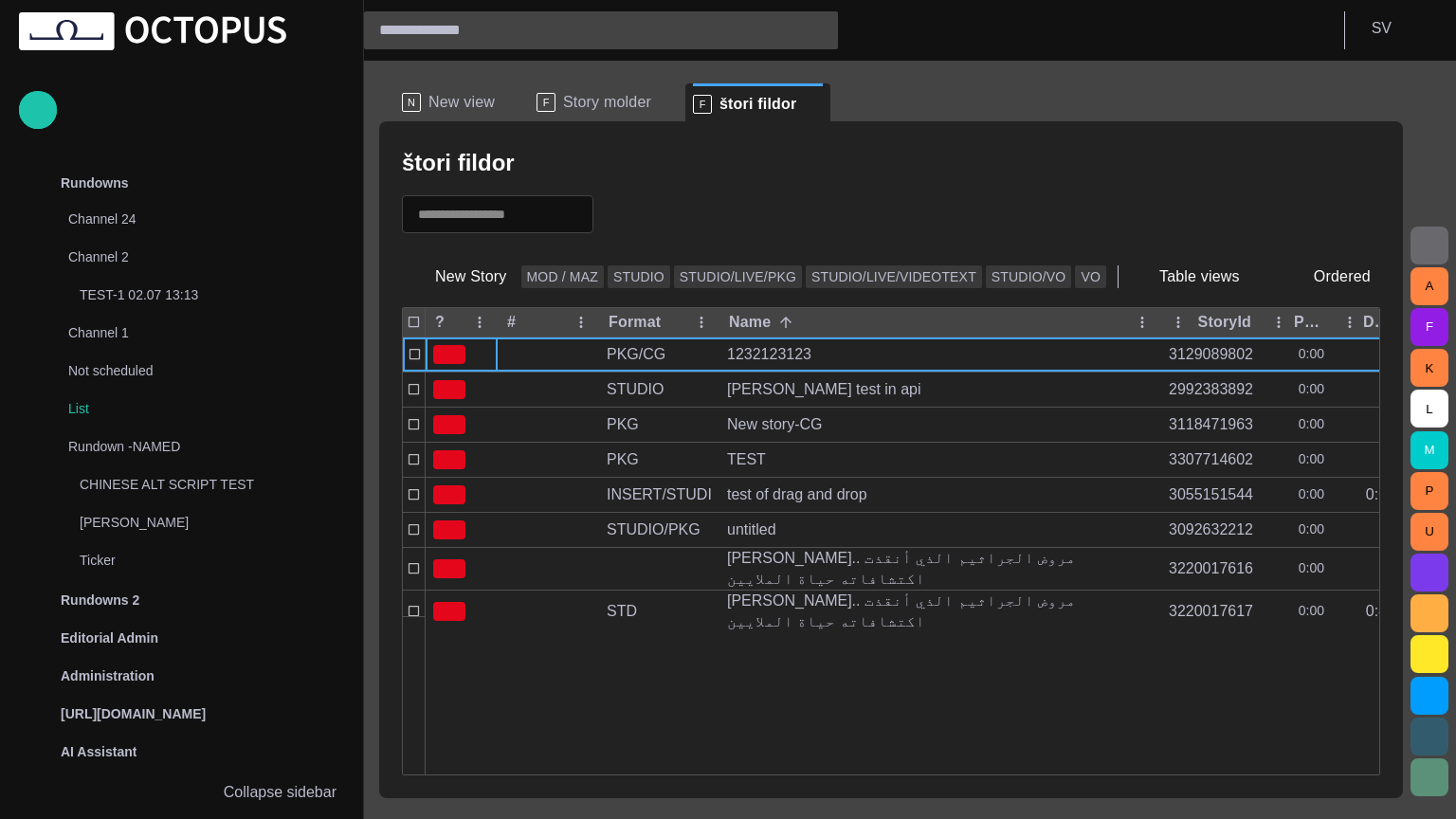 scroll, scrollTop: 76, scrollLeft: 0, axis: vertical 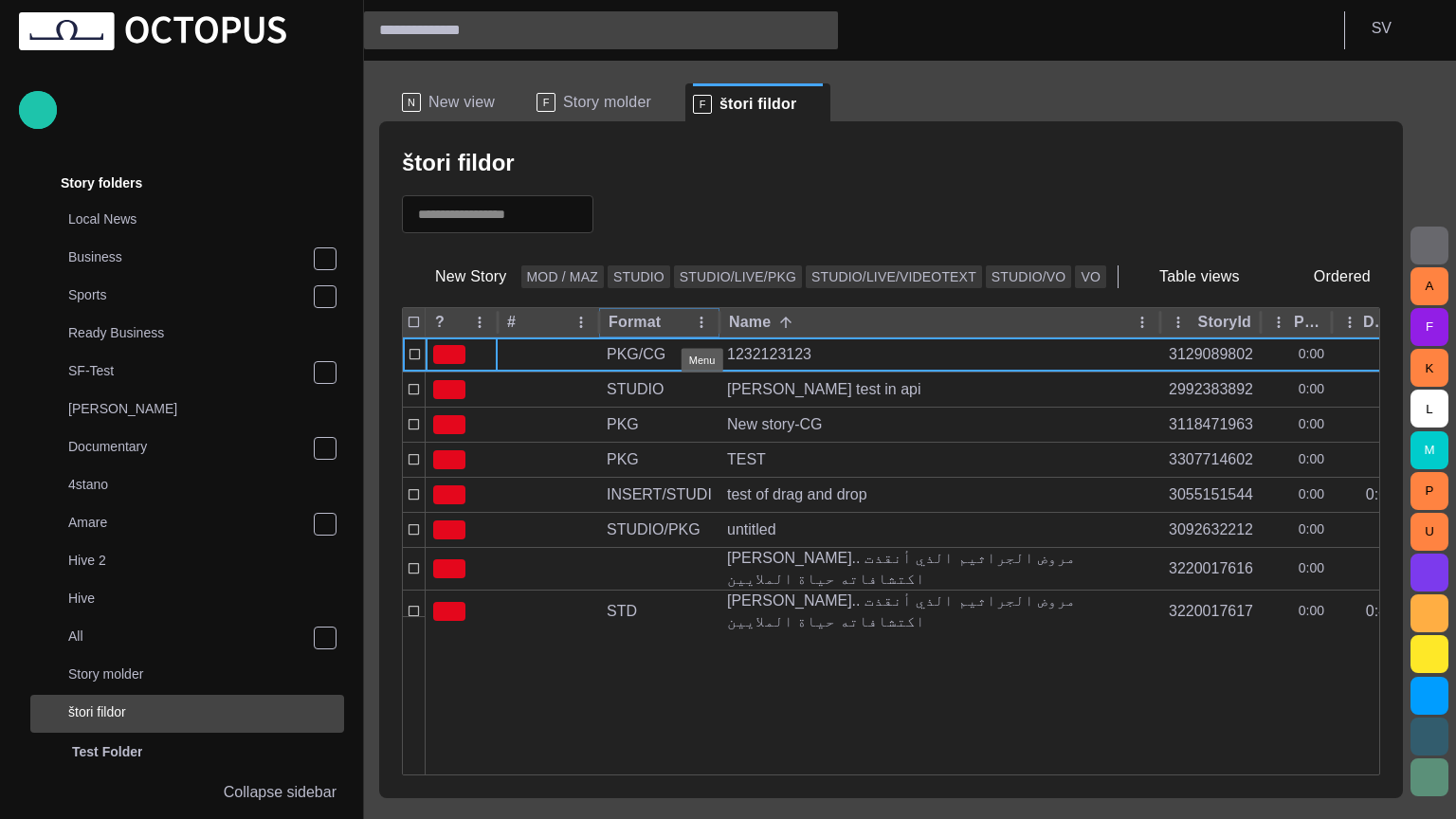click 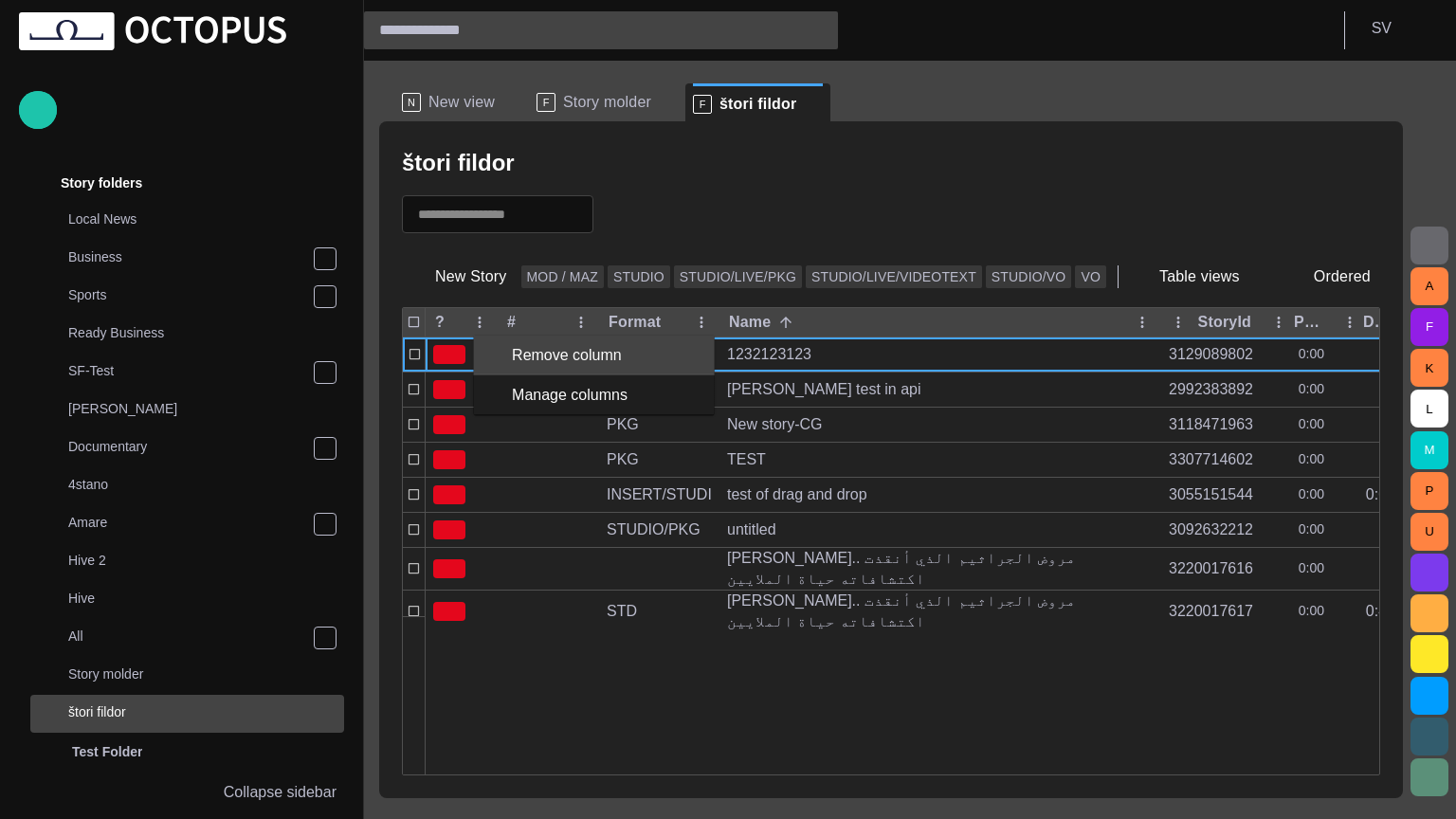 click on "Remove column" at bounding box center (606, 355) 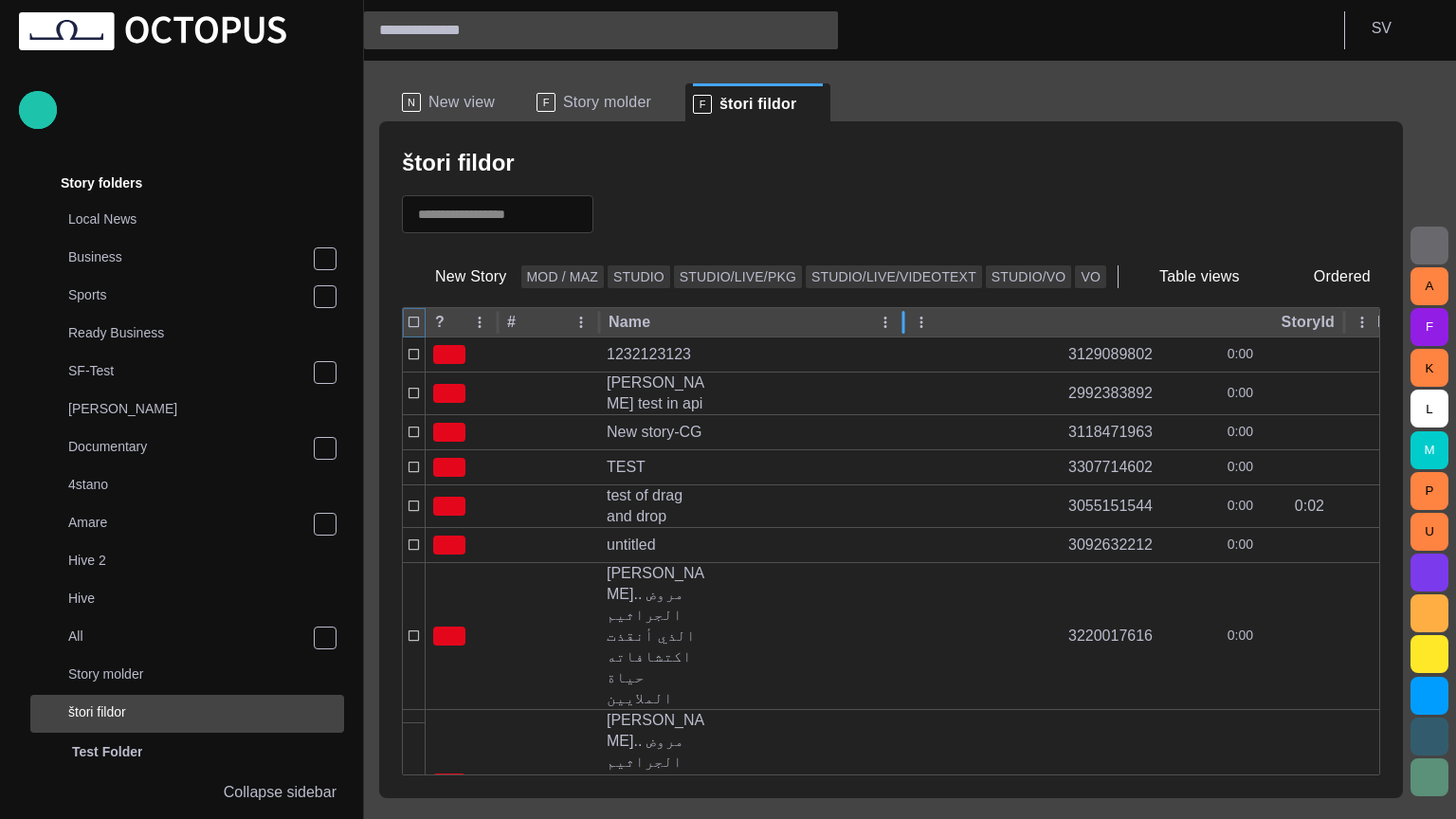 drag, startPoint x: 720, startPoint y: 320, endPoint x: 904, endPoint y: 333, distance: 184.45867 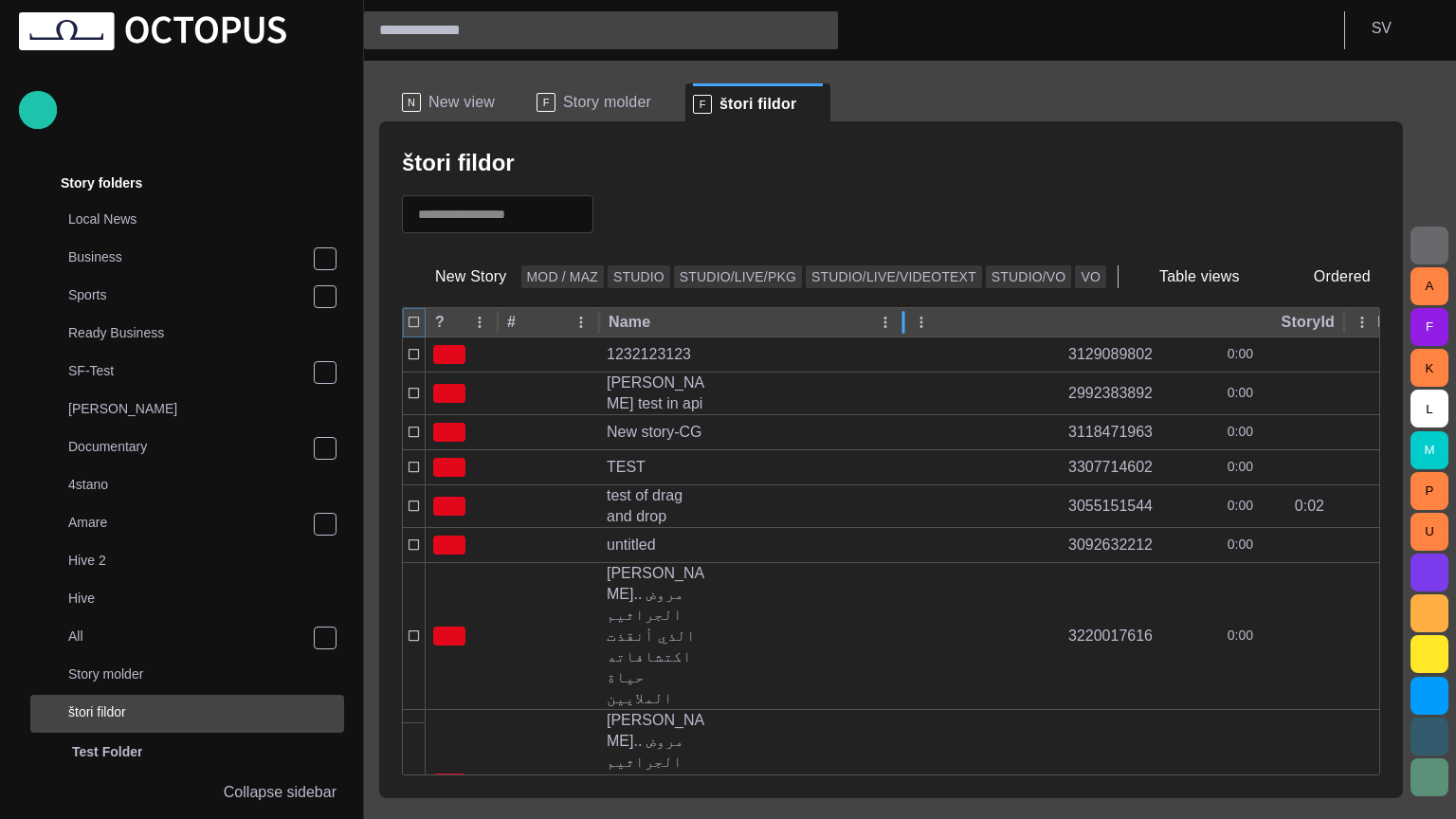 click at bounding box center [903, 322] 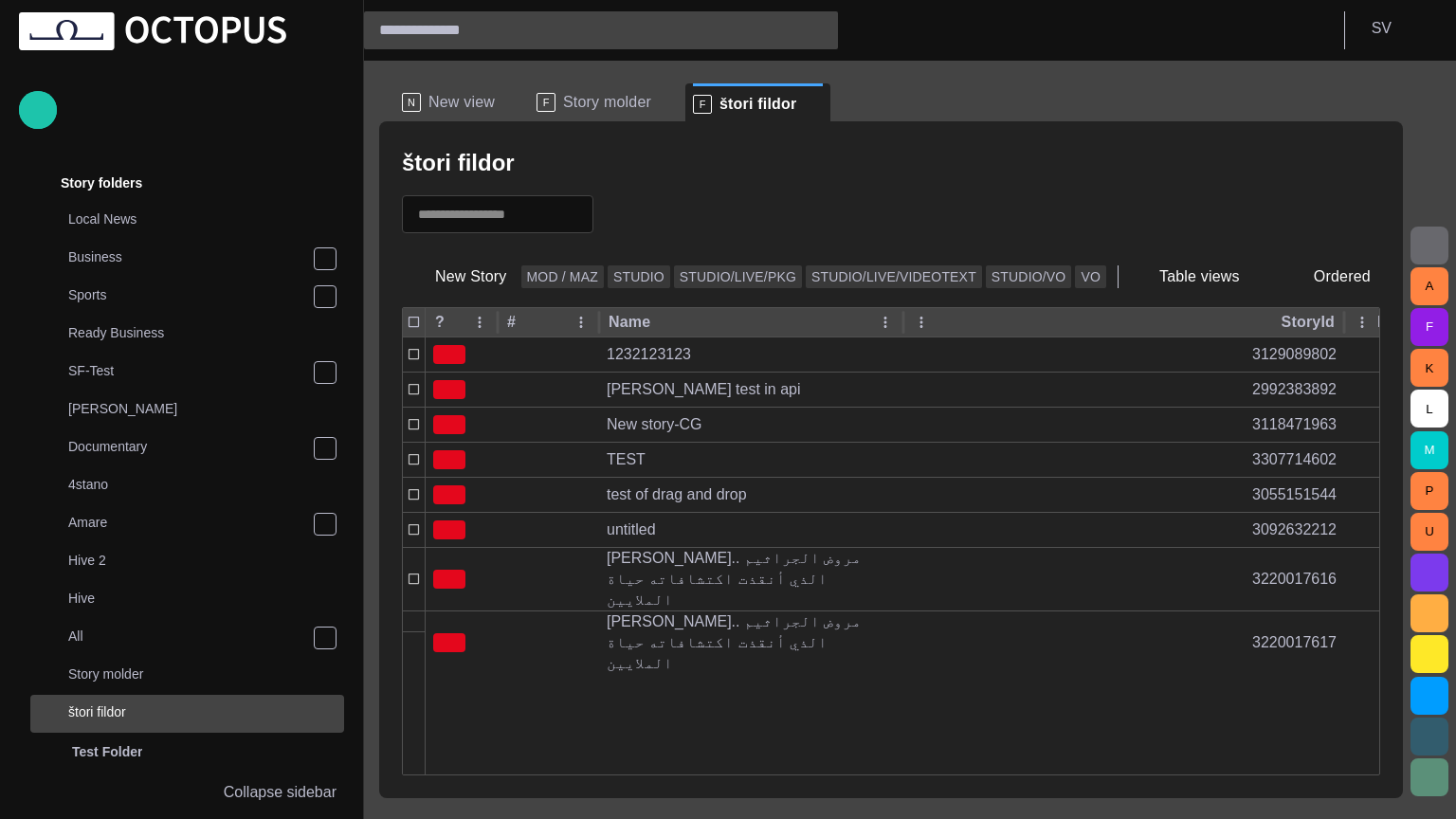 scroll, scrollTop: 0, scrollLeft: 57, axis: horizontal 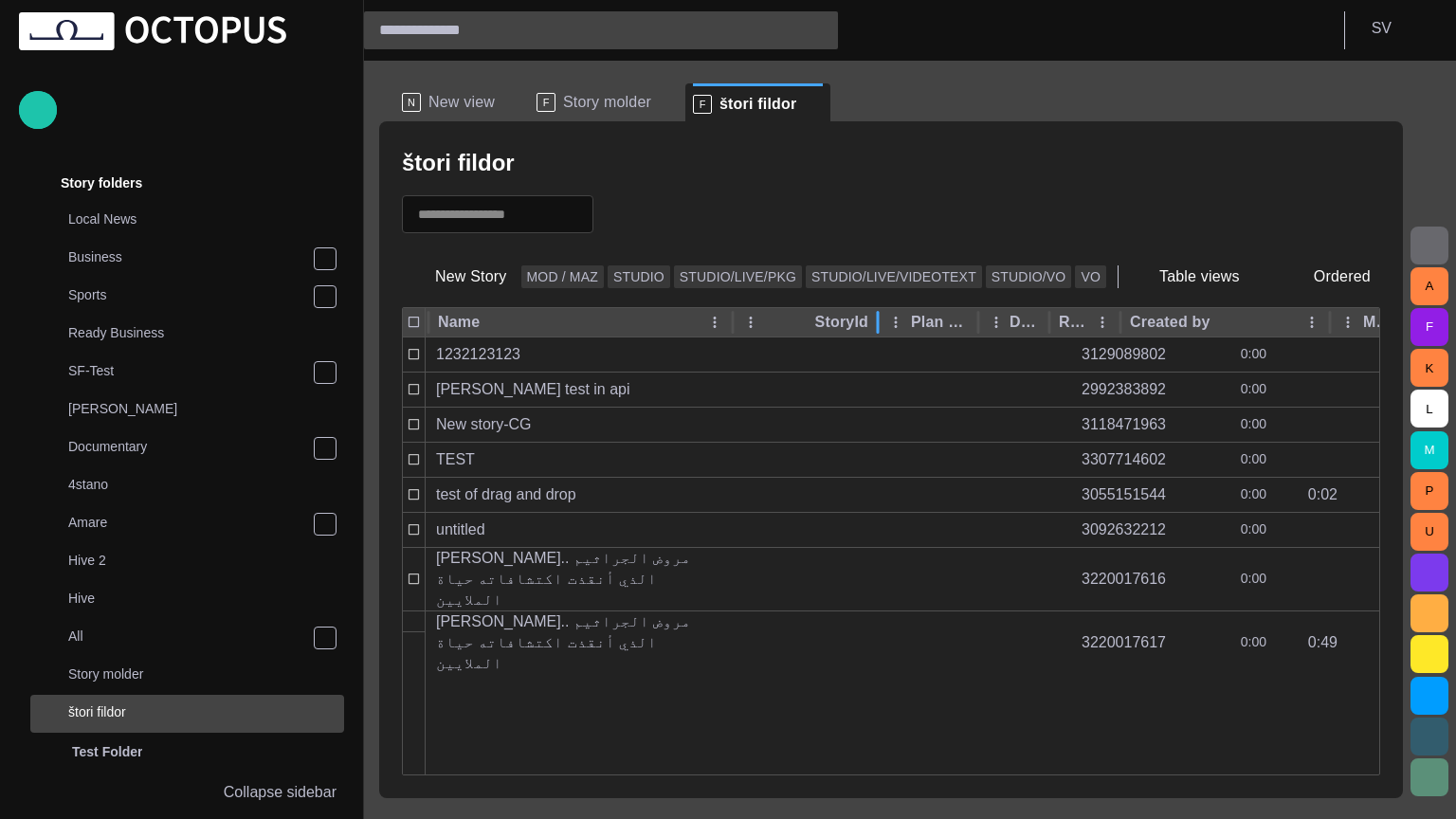 drag, startPoint x: 1173, startPoint y: 322, endPoint x: 883, endPoint y: 318, distance: 290.028 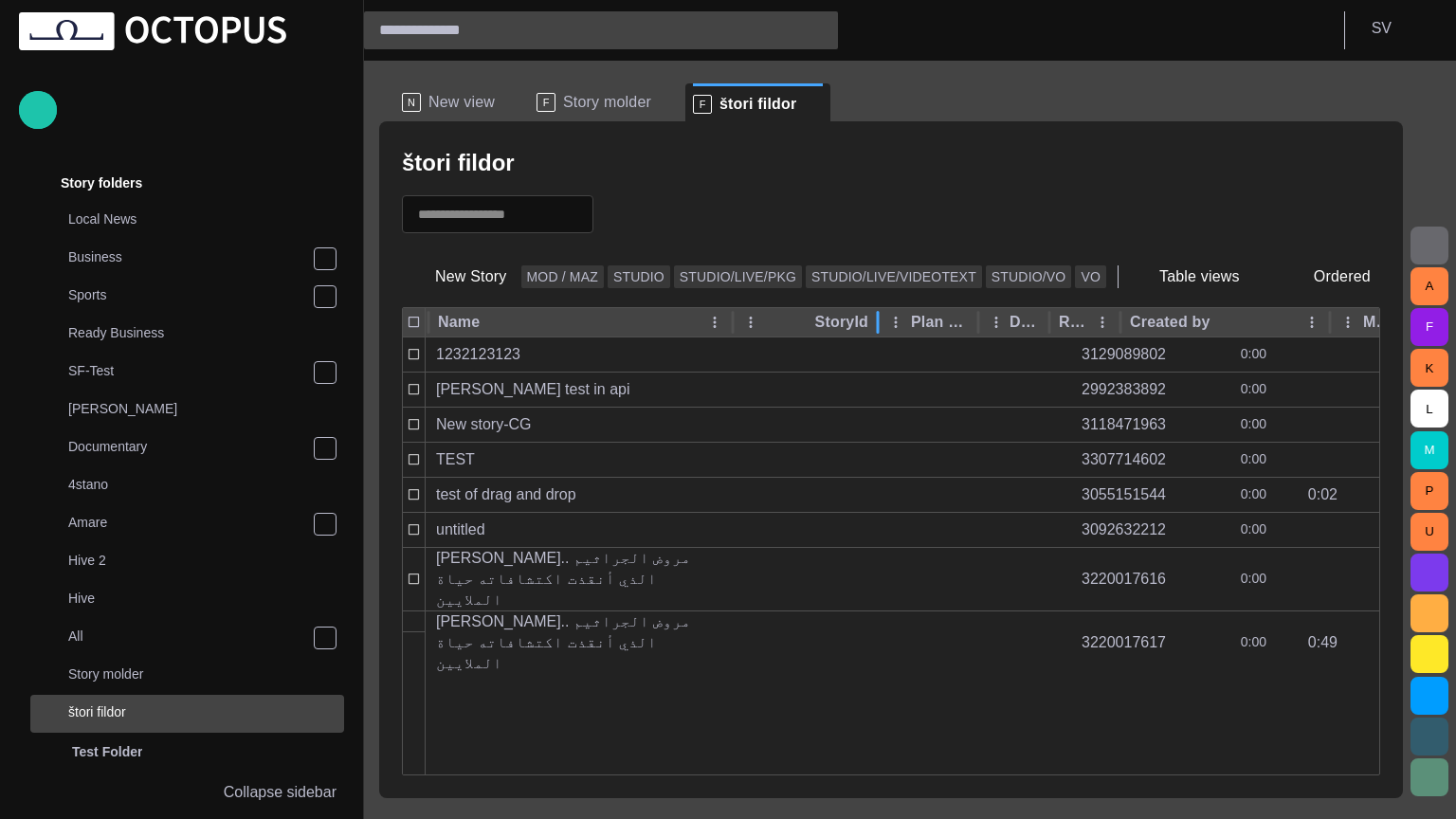 click at bounding box center (878, 322) 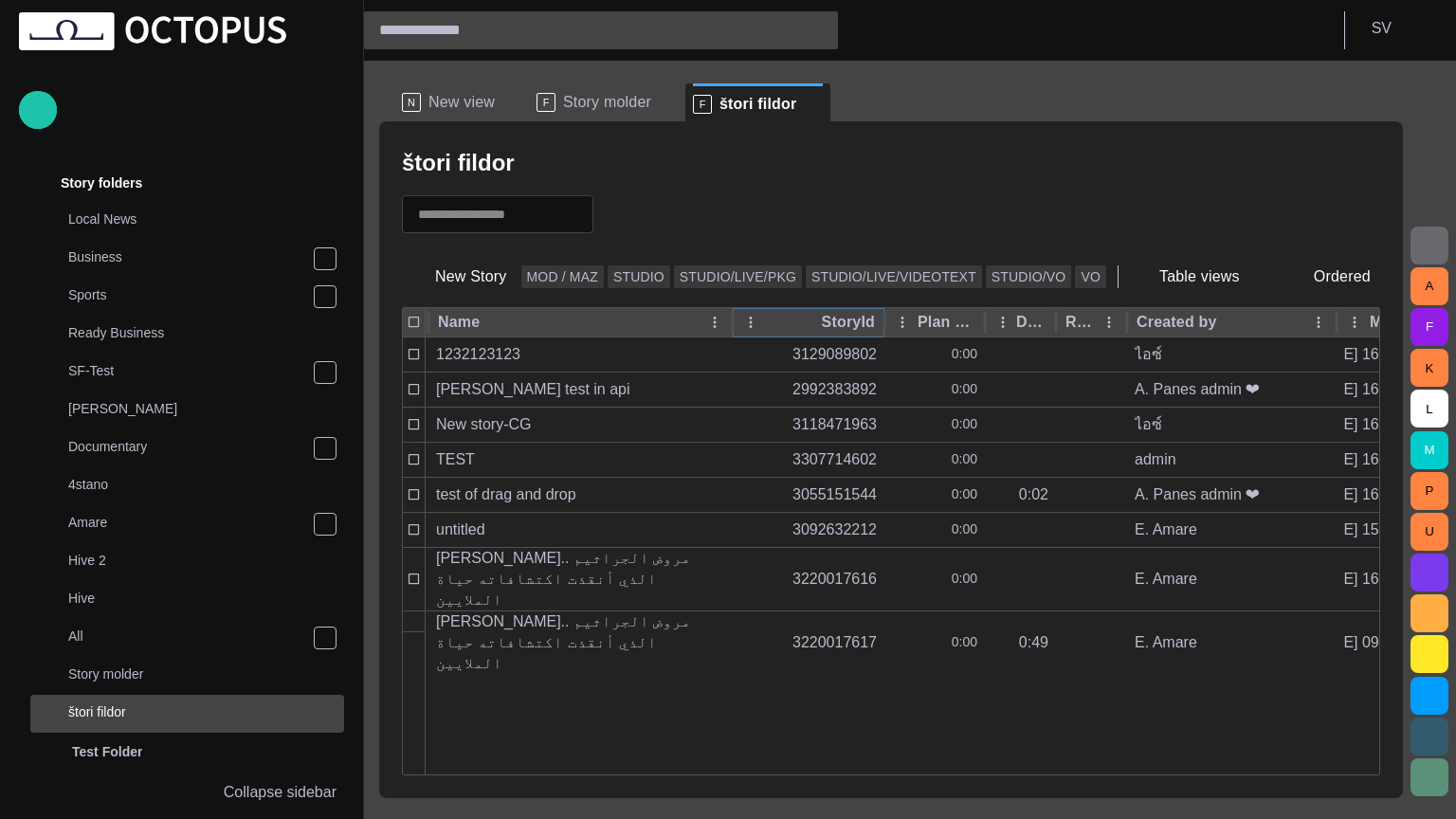 click 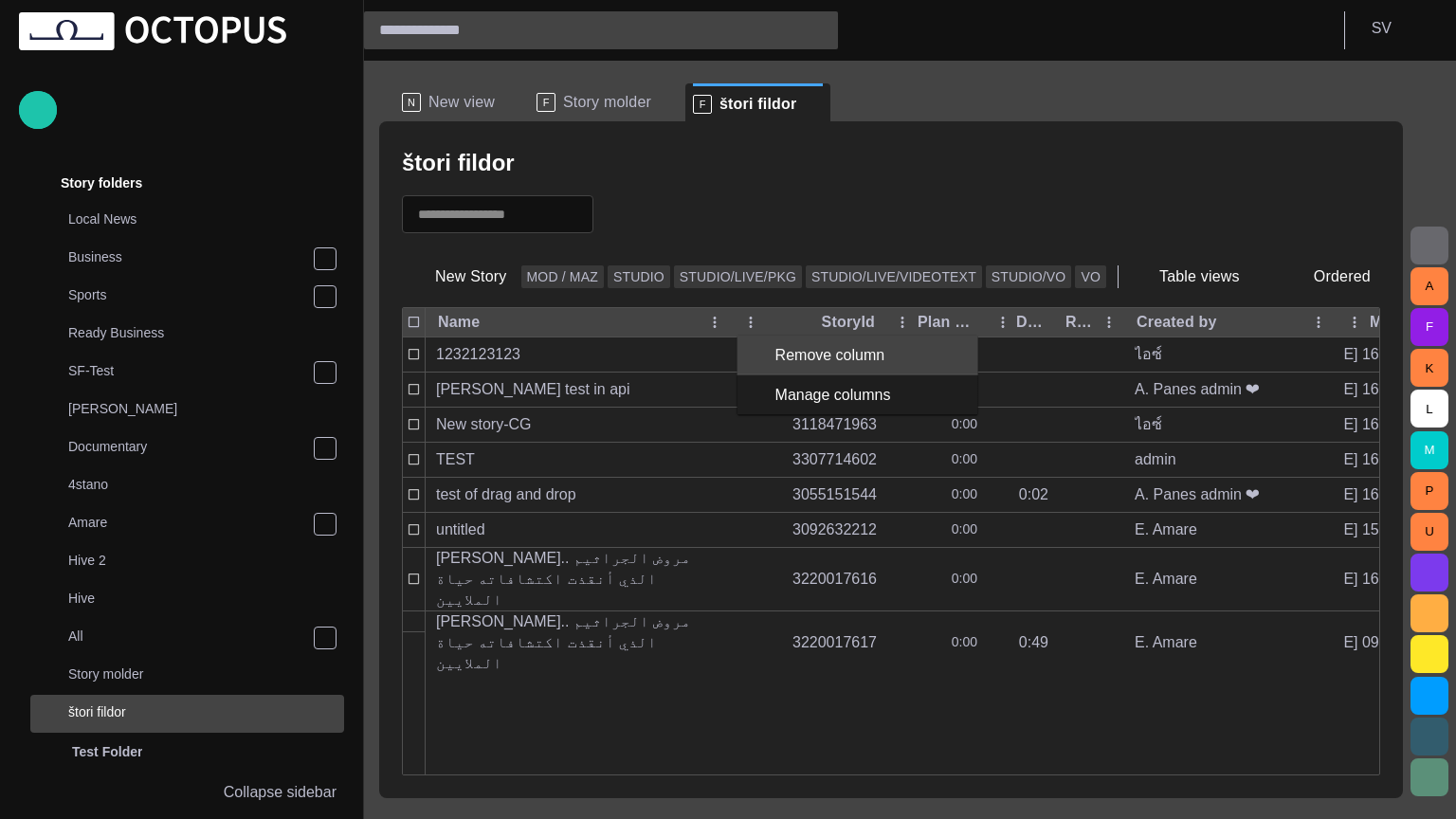click on "Remove column" at bounding box center (869, 355) 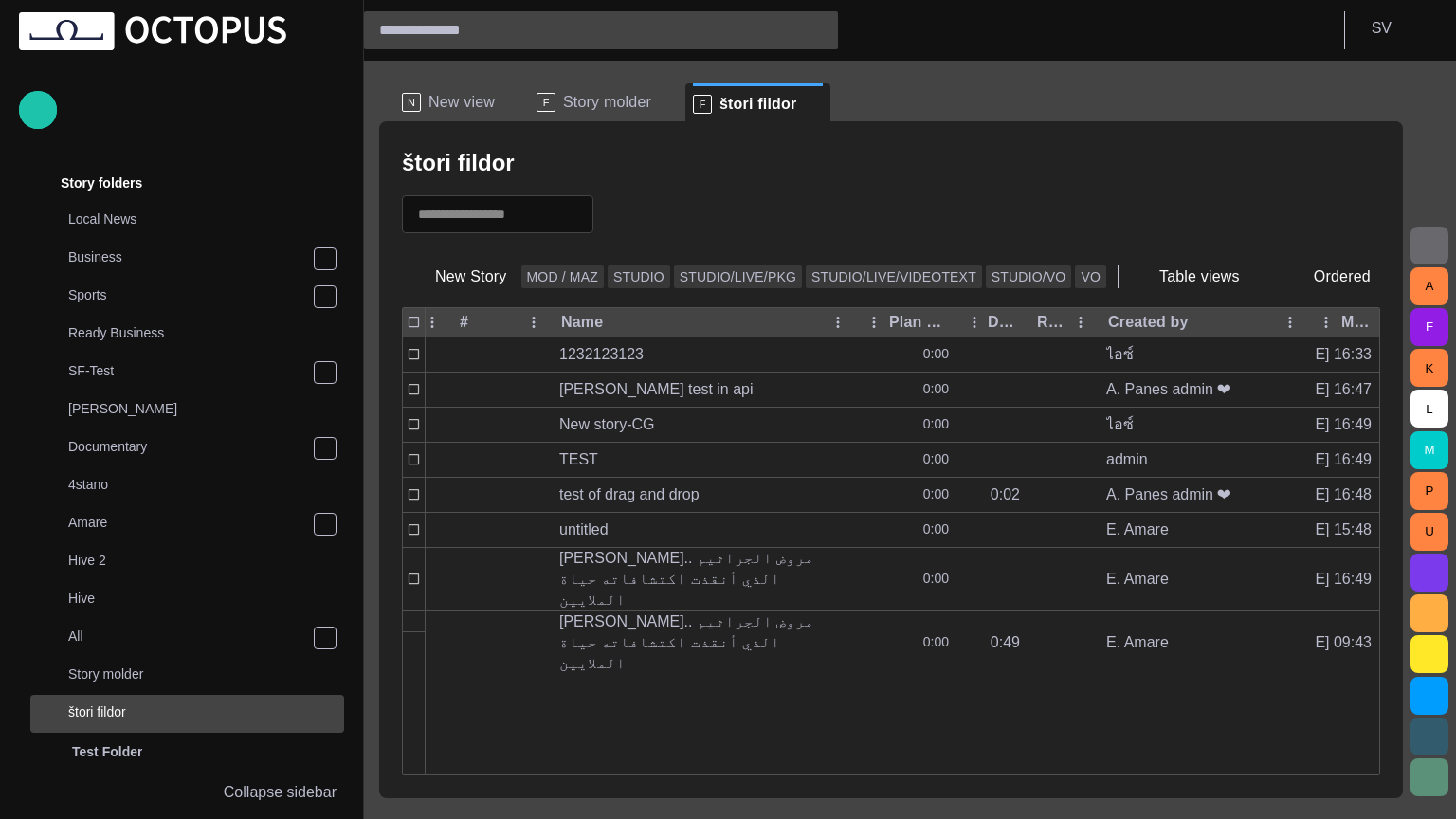 scroll, scrollTop: 0, scrollLeft: 47, axis: horizontal 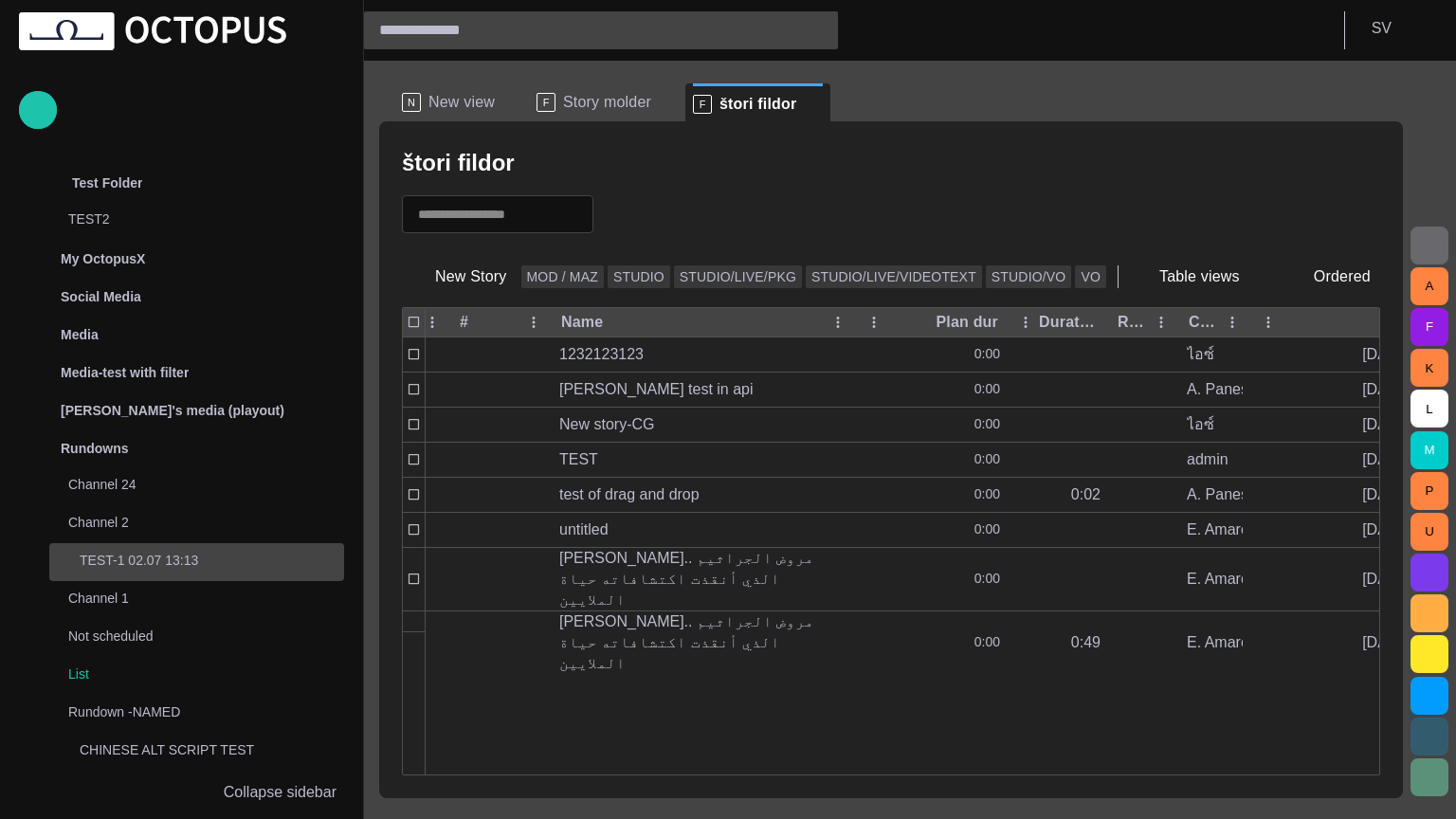 click on "TEST-1 02.07 13:13" at bounding box center [211, 560] 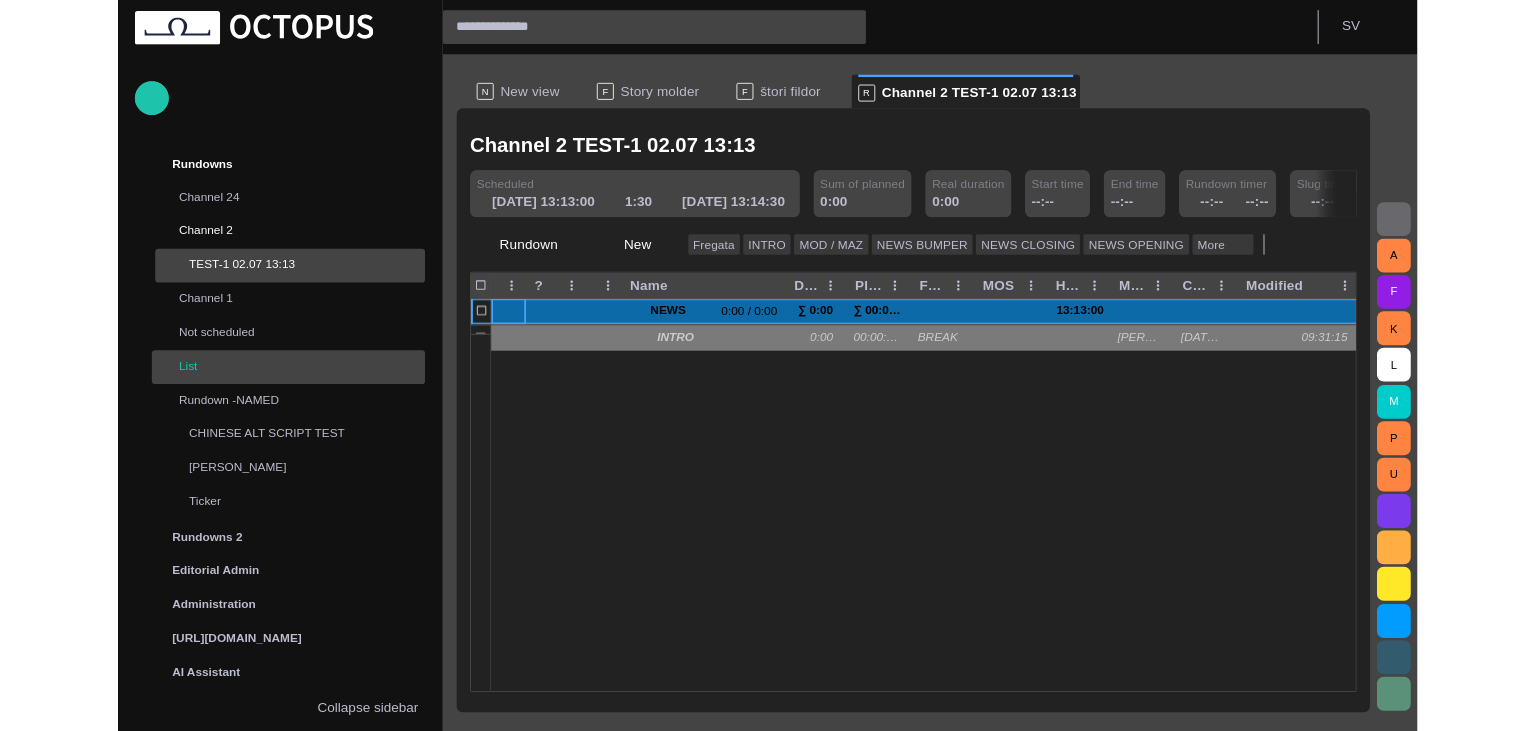 scroll, scrollTop: 960, scrollLeft: 0, axis: vertical 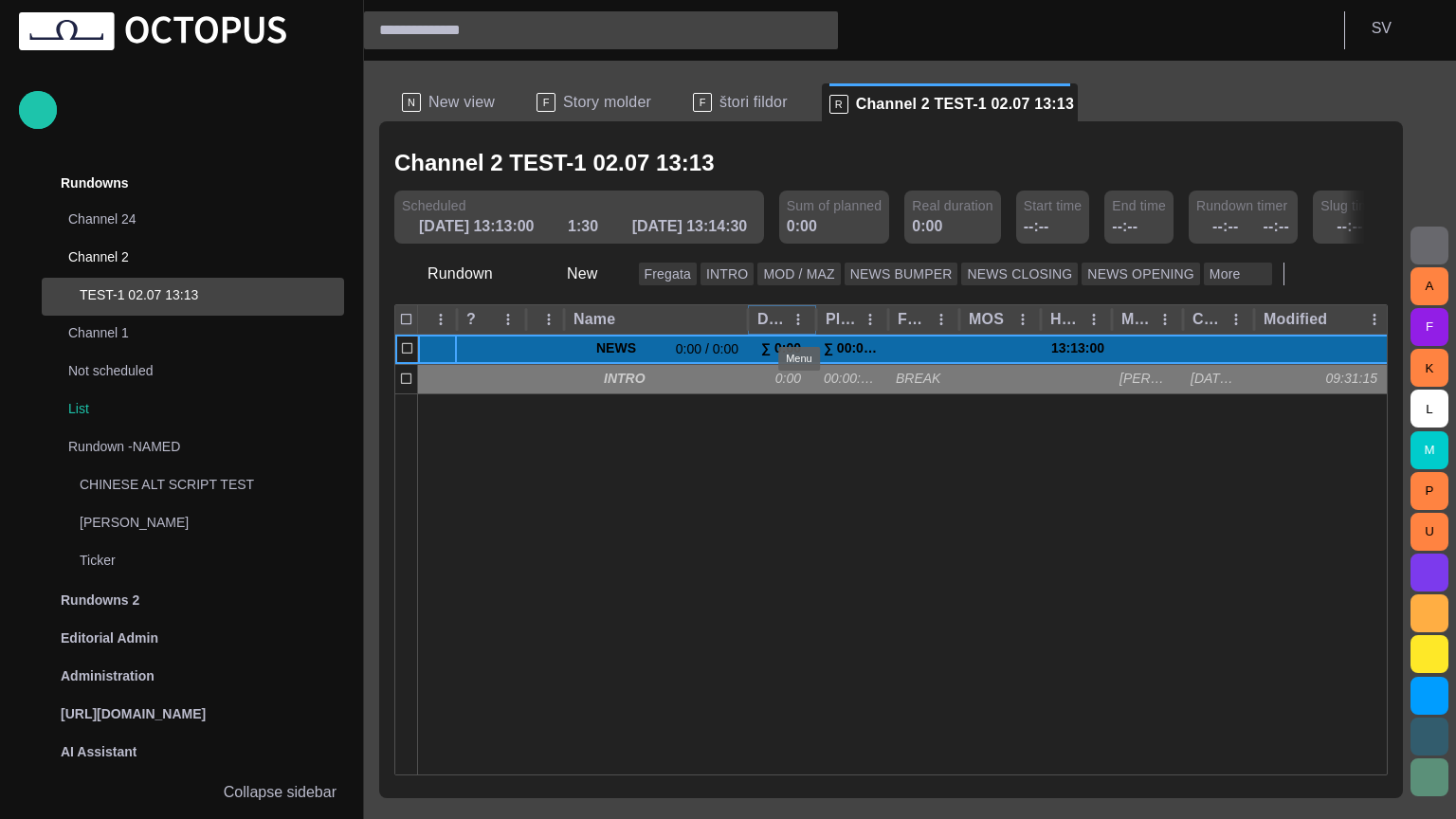 click 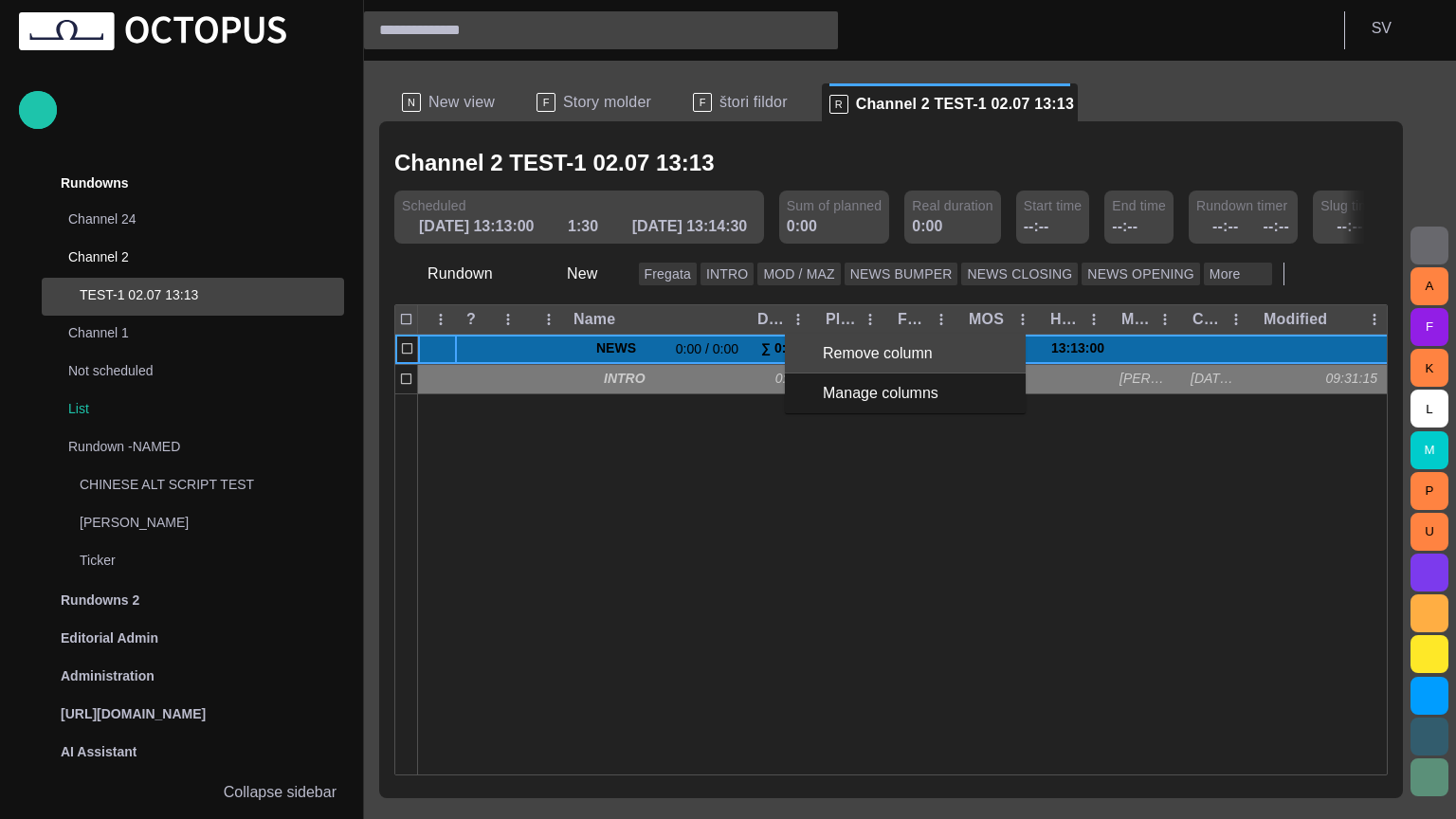 click on "Remove column" at bounding box center (917, 354) 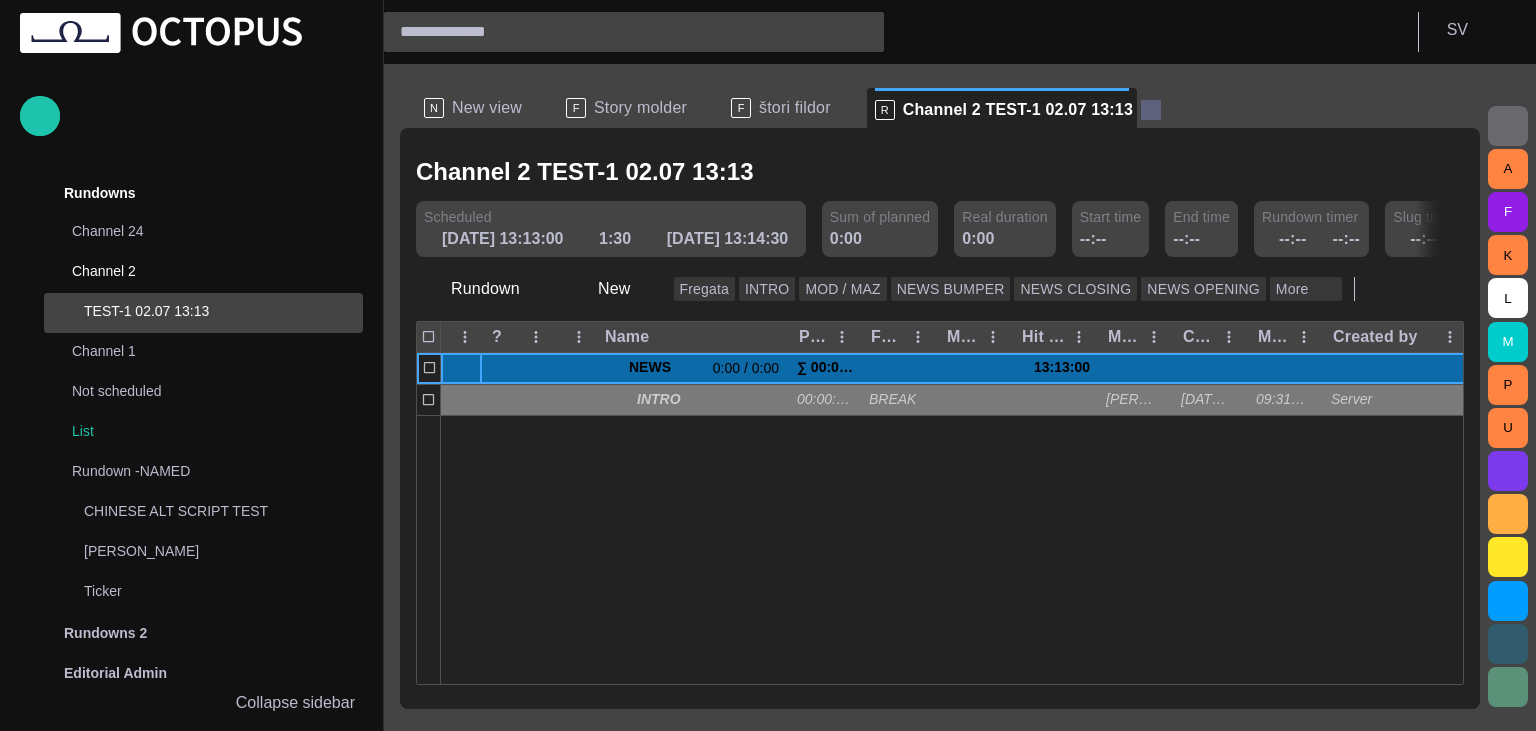 click at bounding box center [1151, 110] 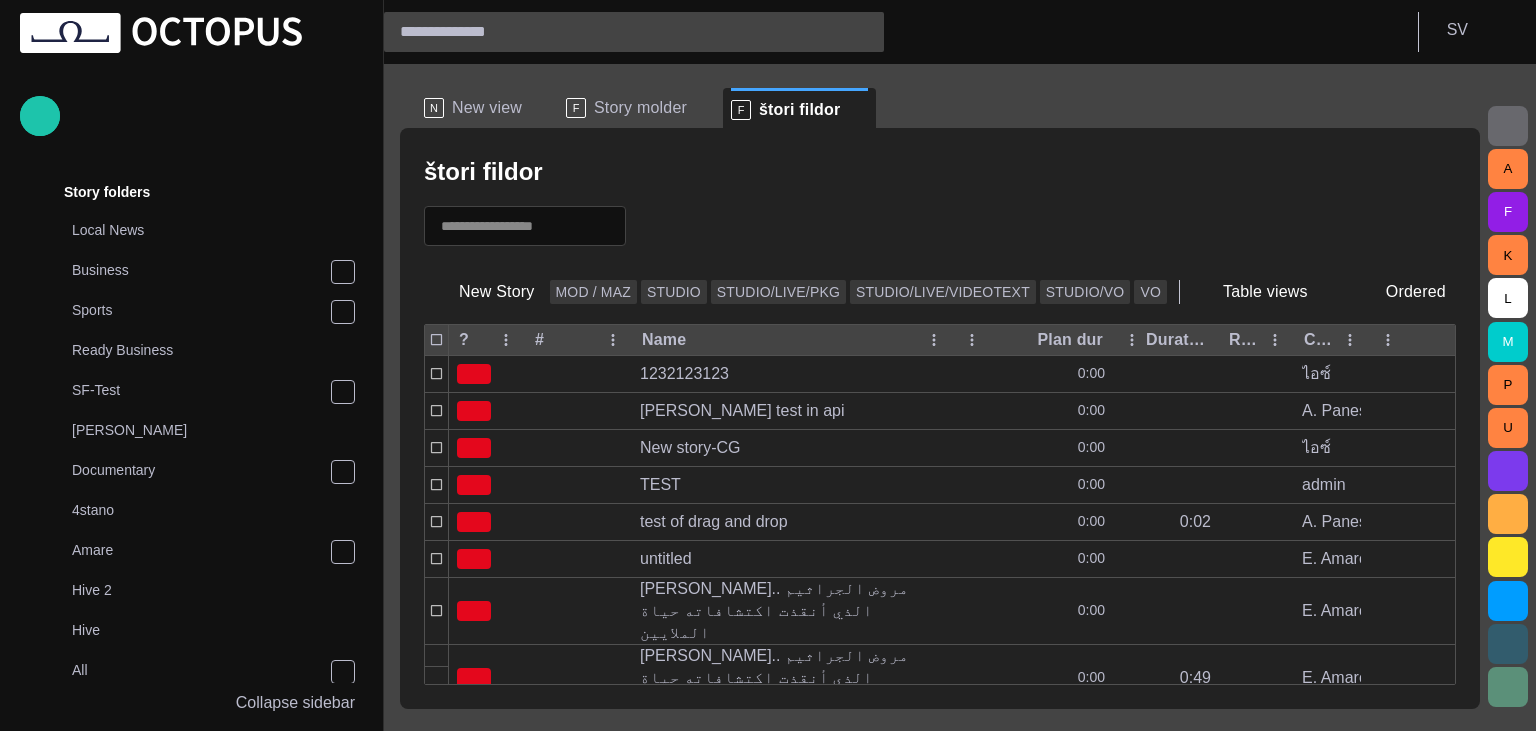 scroll, scrollTop: 80, scrollLeft: 0, axis: vertical 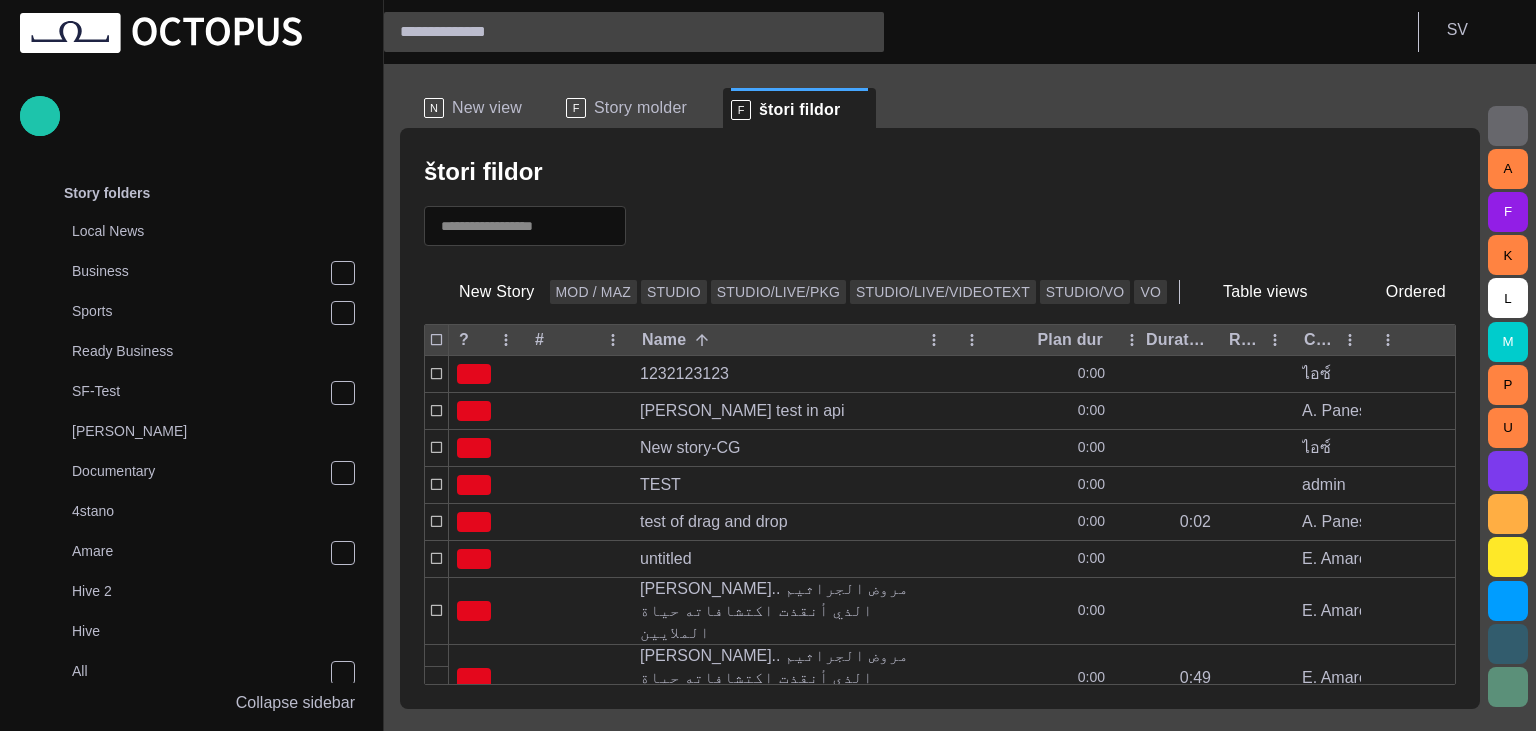 click on "F štori fildor" at bounding box center [799, 108] 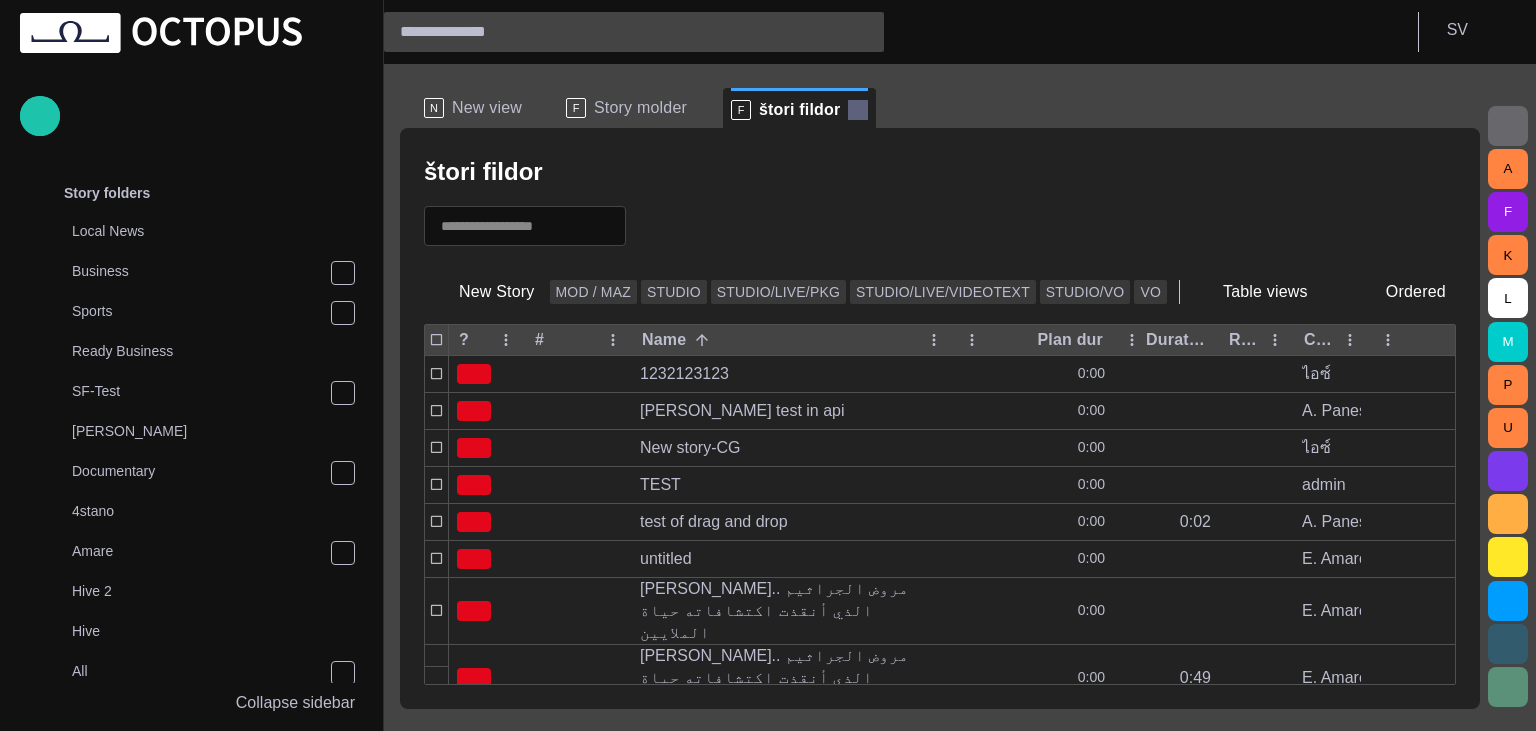 click at bounding box center [858, 110] 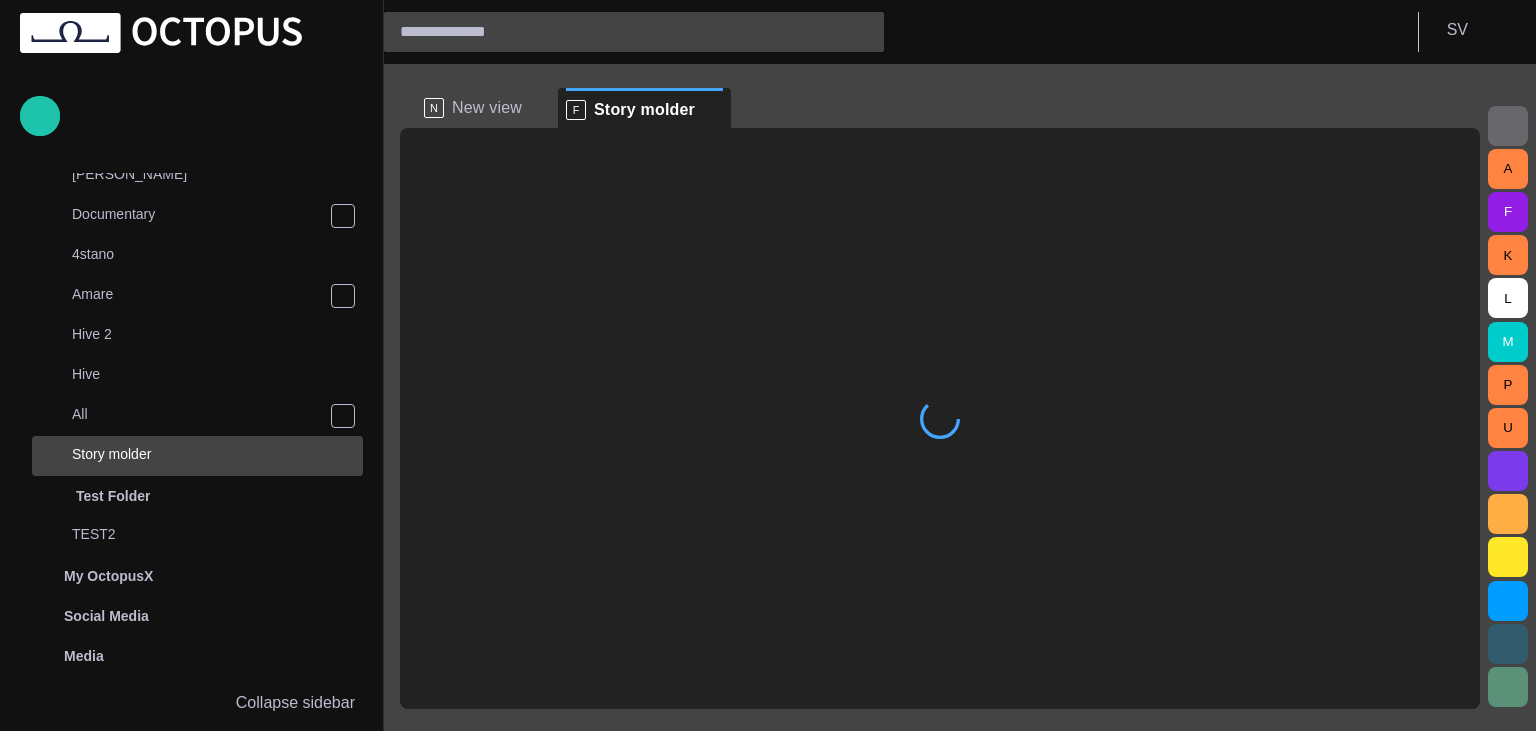 scroll, scrollTop: 600, scrollLeft: 0, axis: vertical 